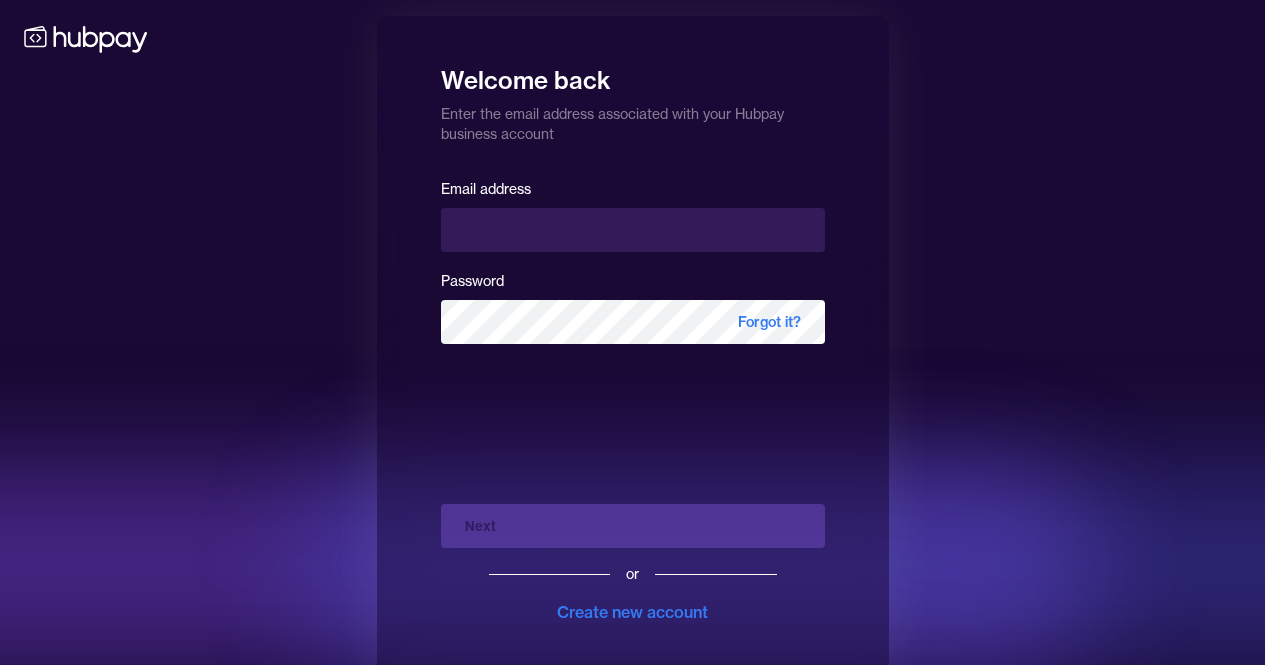 scroll, scrollTop: 0, scrollLeft: 0, axis: both 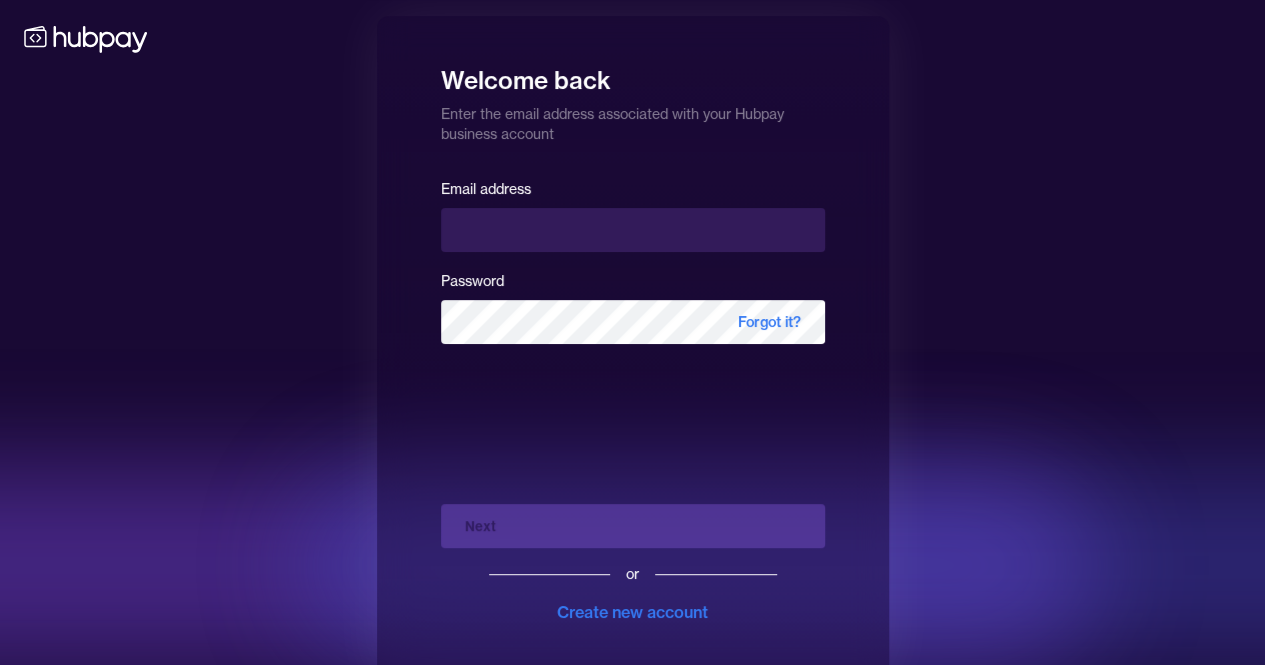 type on "**********" 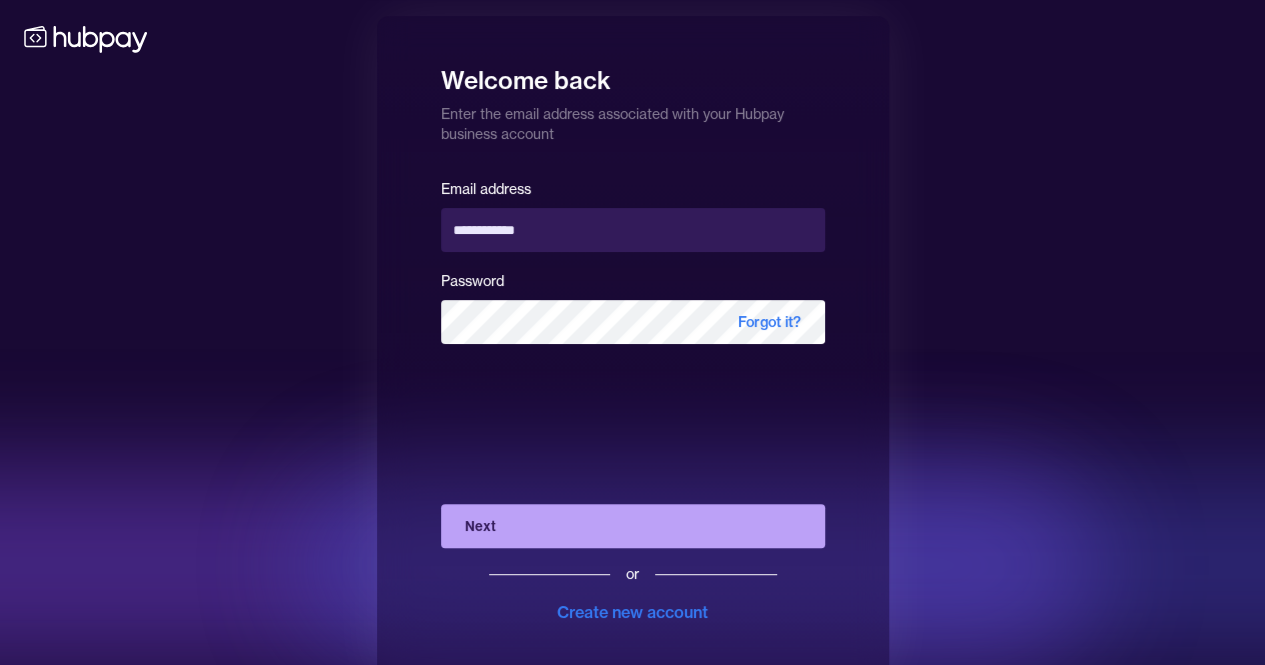 click on "Next" at bounding box center [633, 526] 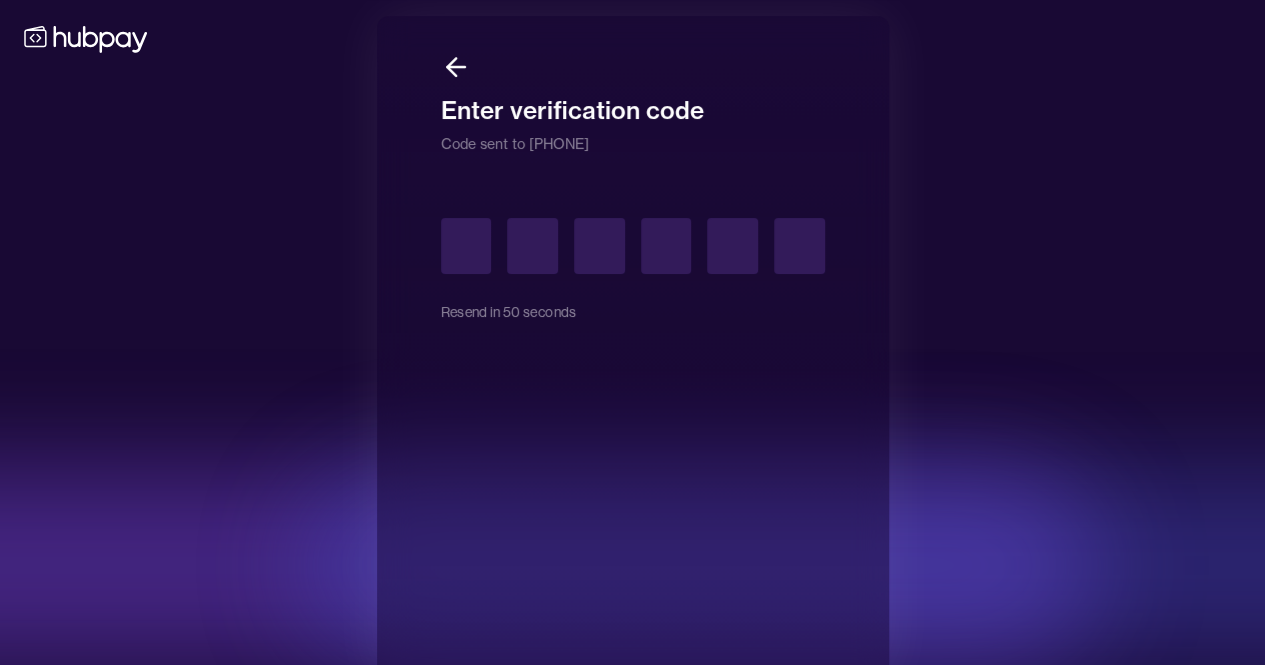 type on "*" 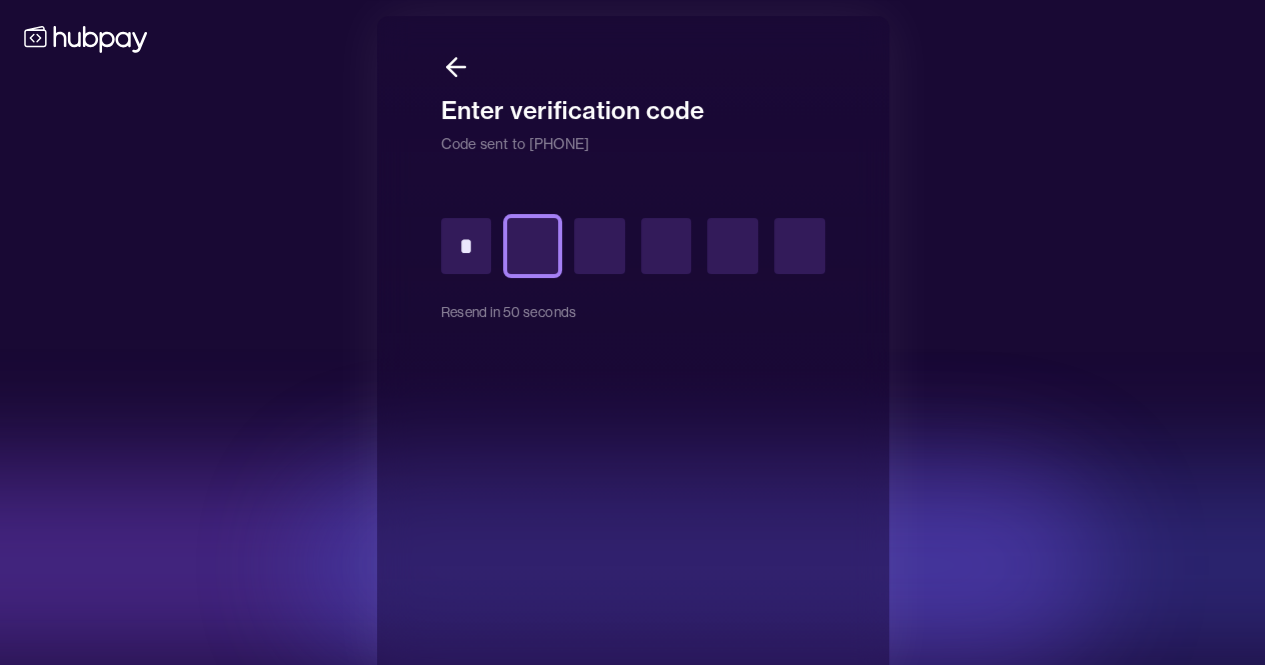 type on "*" 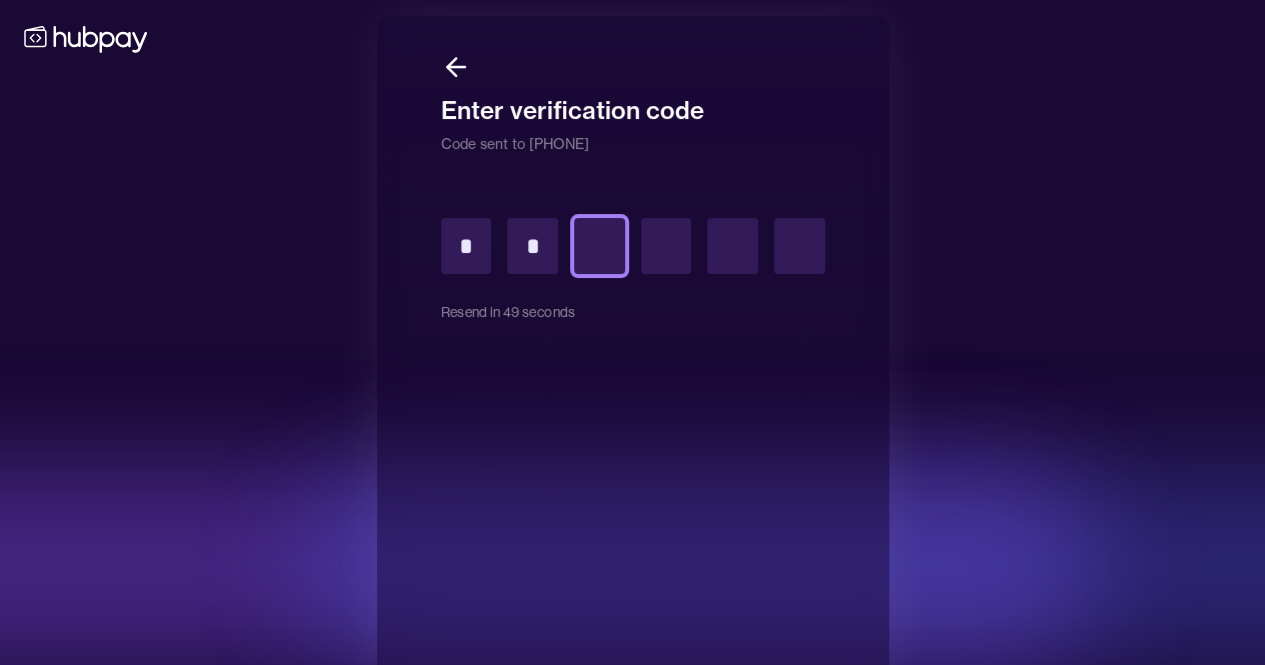 type on "*" 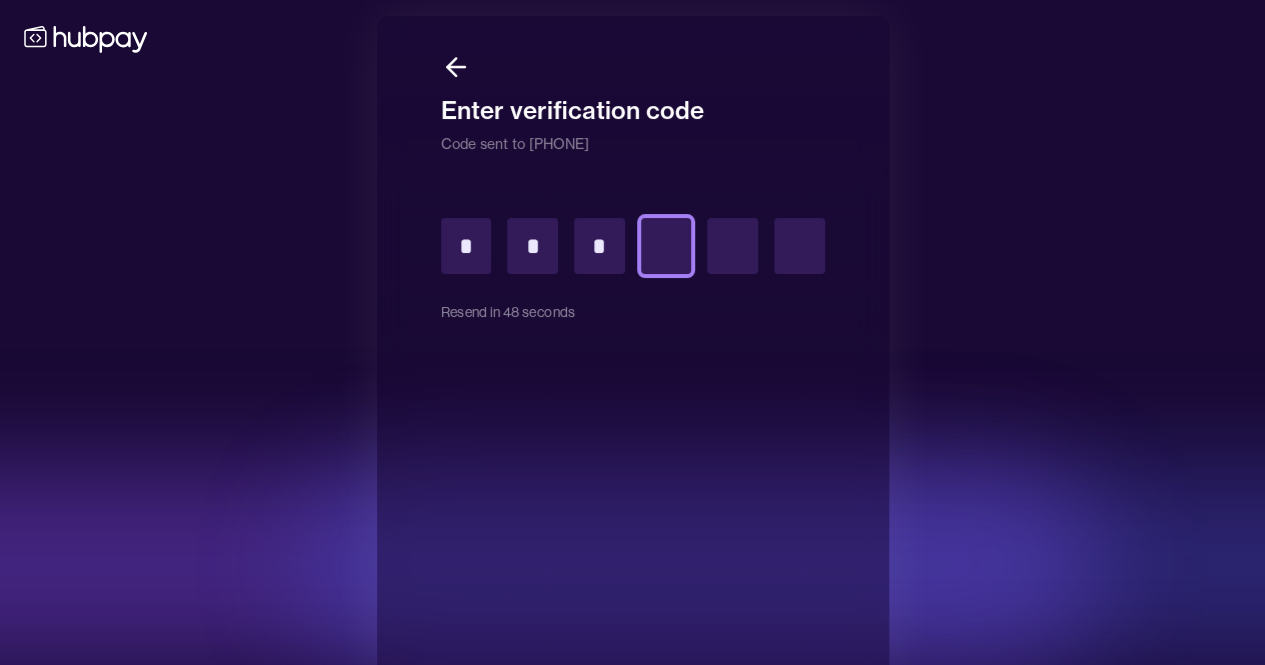 type on "*" 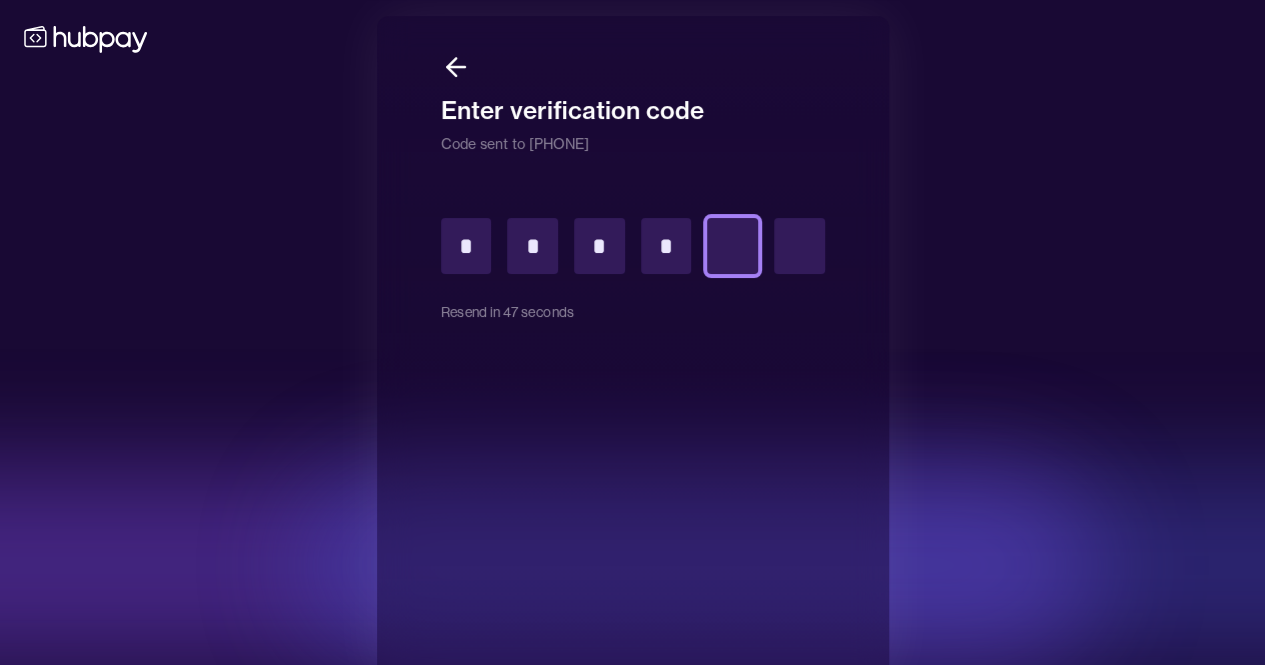 type on "*" 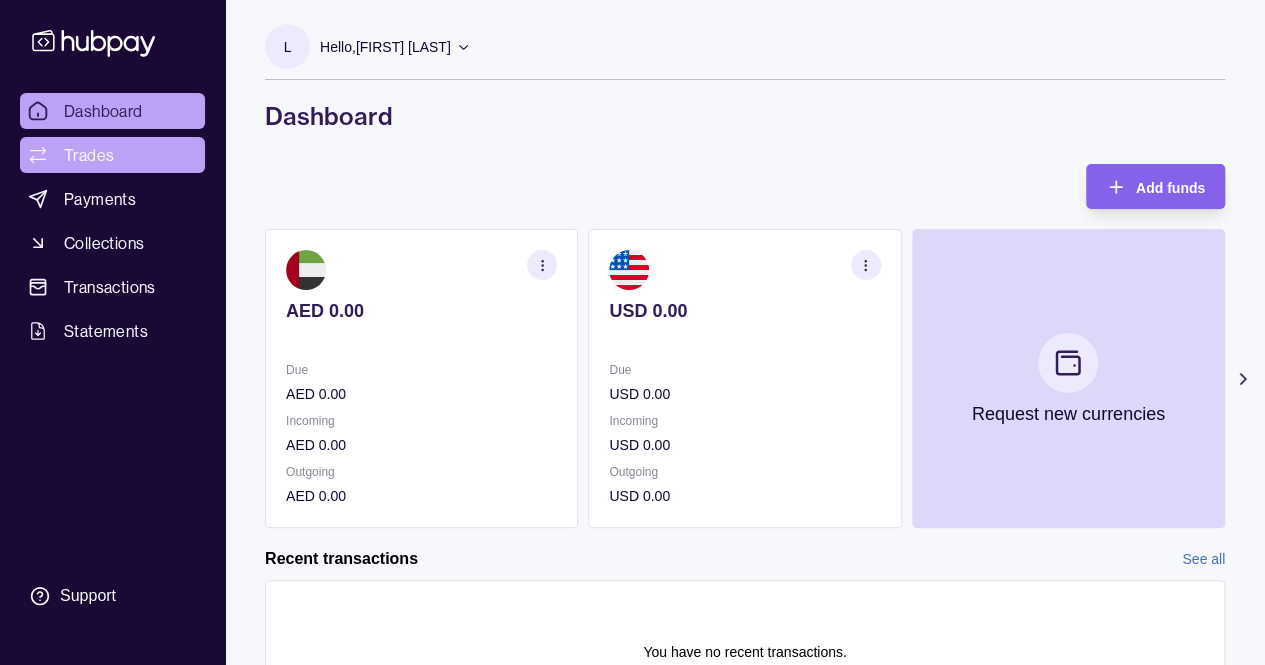 click on "Trades" at bounding box center (112, 155) 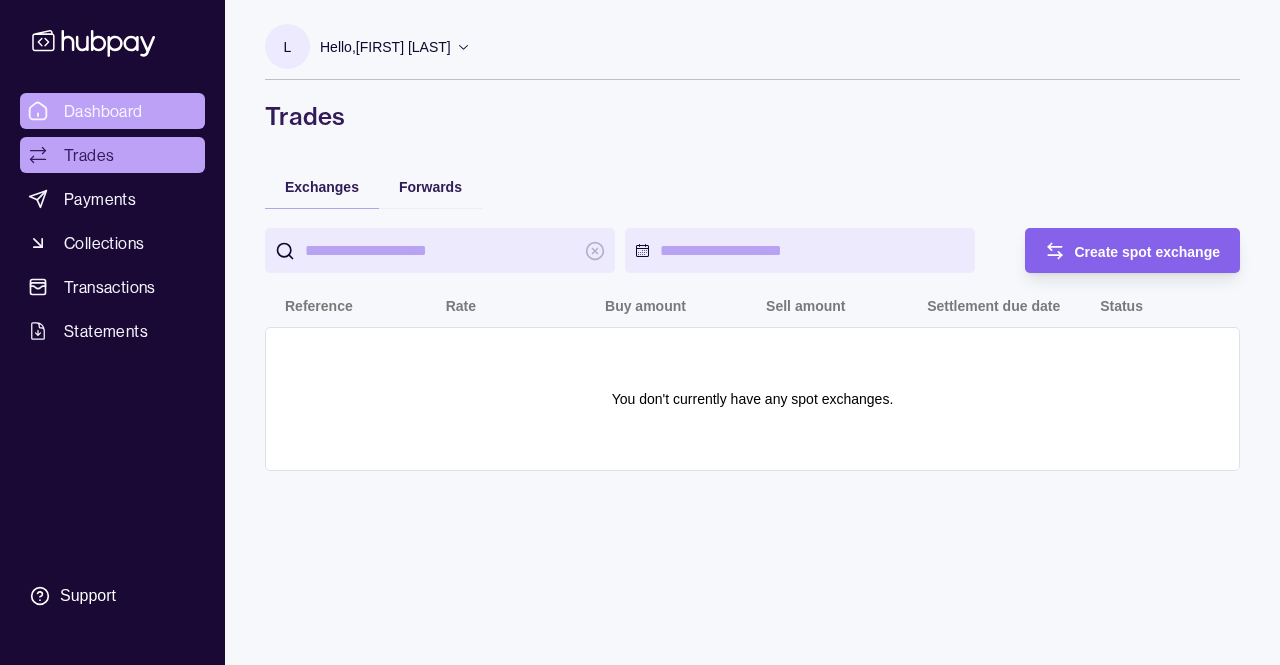 click on "Dashboard" at bounding box center [103, 111] 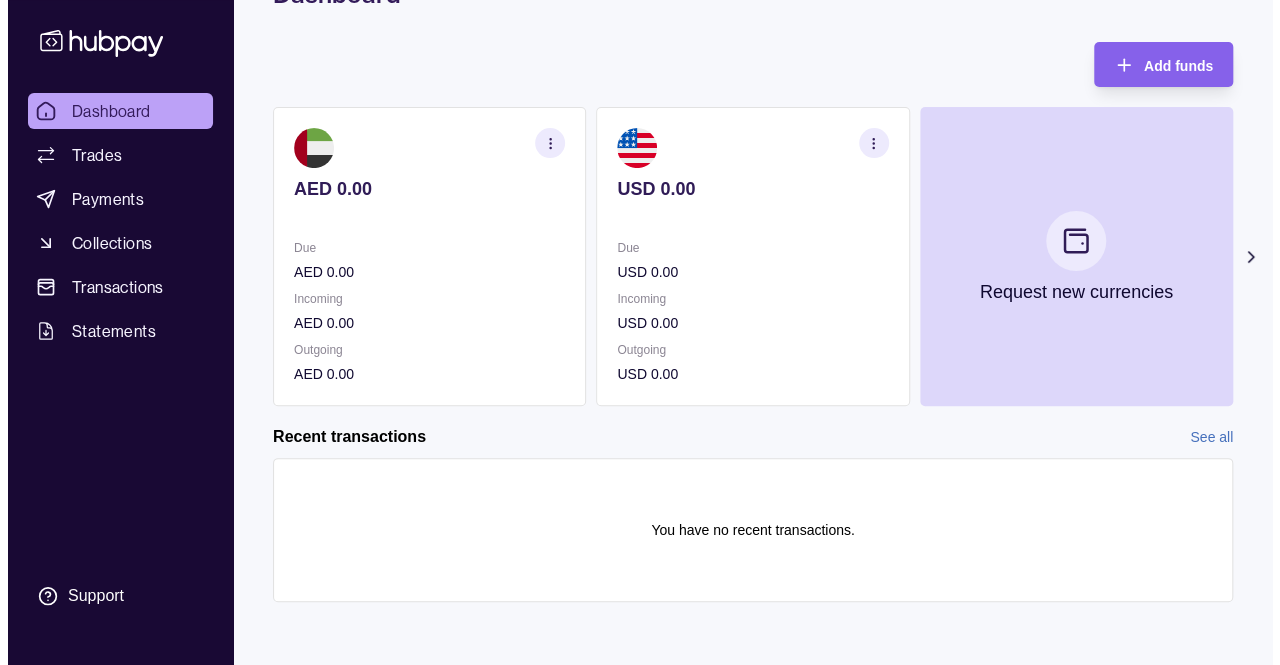 scroll, scrollTop: 0, scrollLeft: 0, axis: both 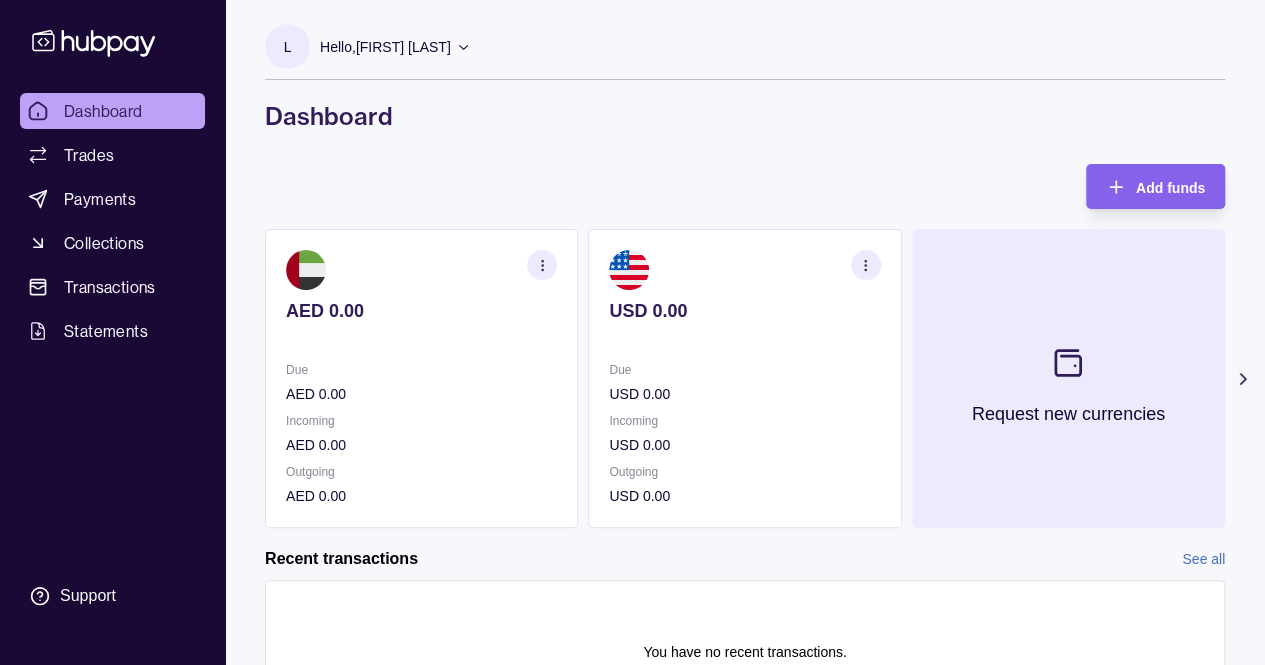 click at bounding box center [1068, 363] 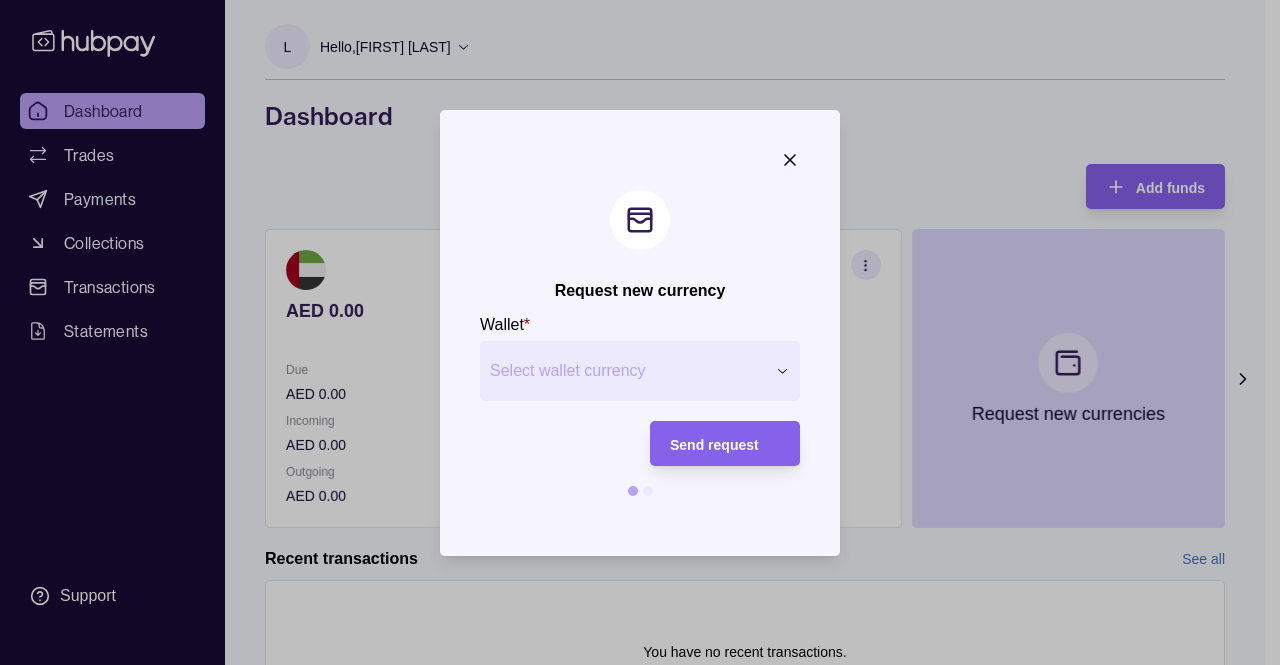 click on "Request new currency Wallet  * Select wallet currency *** *** *** *** *** *** *** *** *** *** *** *** *** *** *** *** *** *** *** *** *** *** *** *** *** *** *** *** *** *** *** *** *** *** *** *** *** *** *** *** *** *** *** *** Send request" at bounding box center (632, 788) 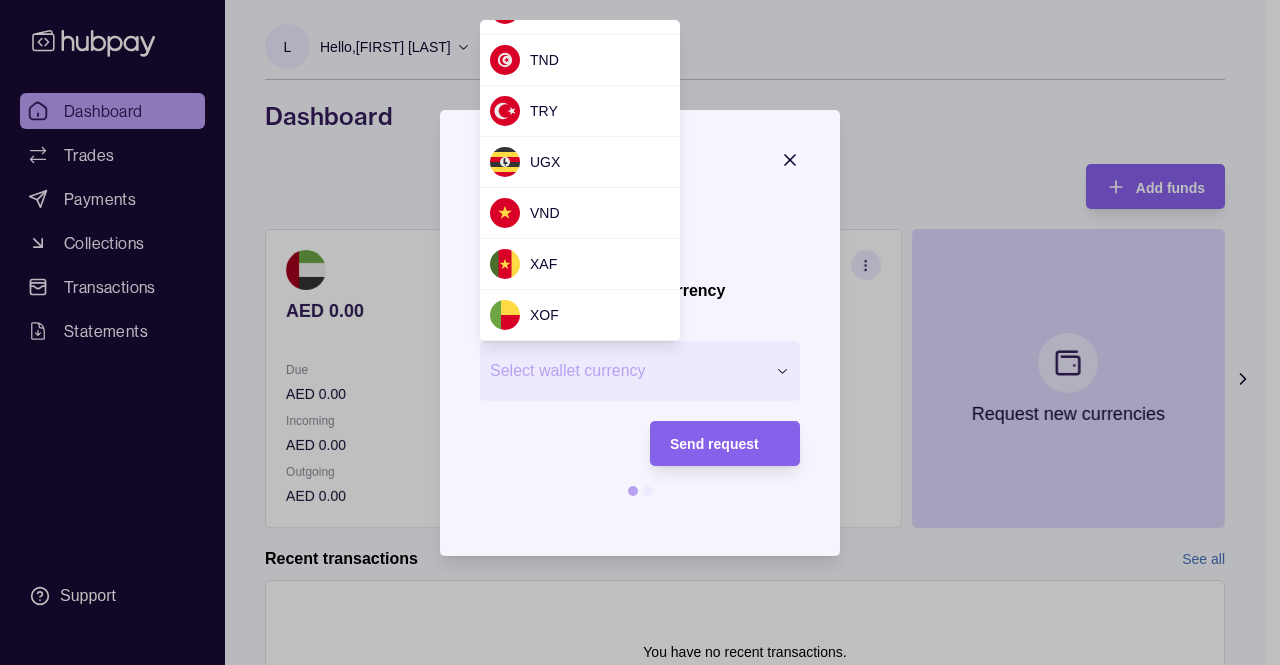 scroll, scrollTop: 1908, scrollLeft: 0, axis: vertical 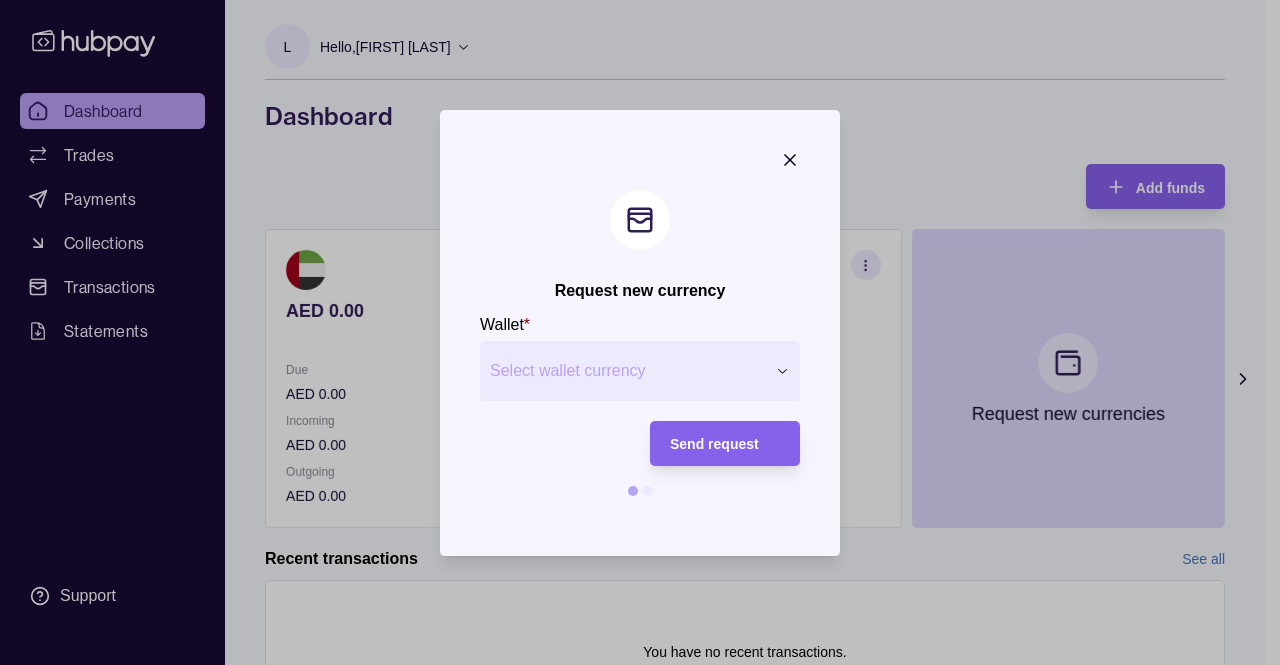 click on "Request new currency Wallet  * Select wallet currency *** *** *** *** *** *** *** *** *** *** *** *** *** *** *** *** *** *** *** *** *** *** *** *** *** *** *** *** *** *** *** *** *** *** *** *** *** *** *** *** *** *** *** *** Send request" at bounding box center [632, 788] 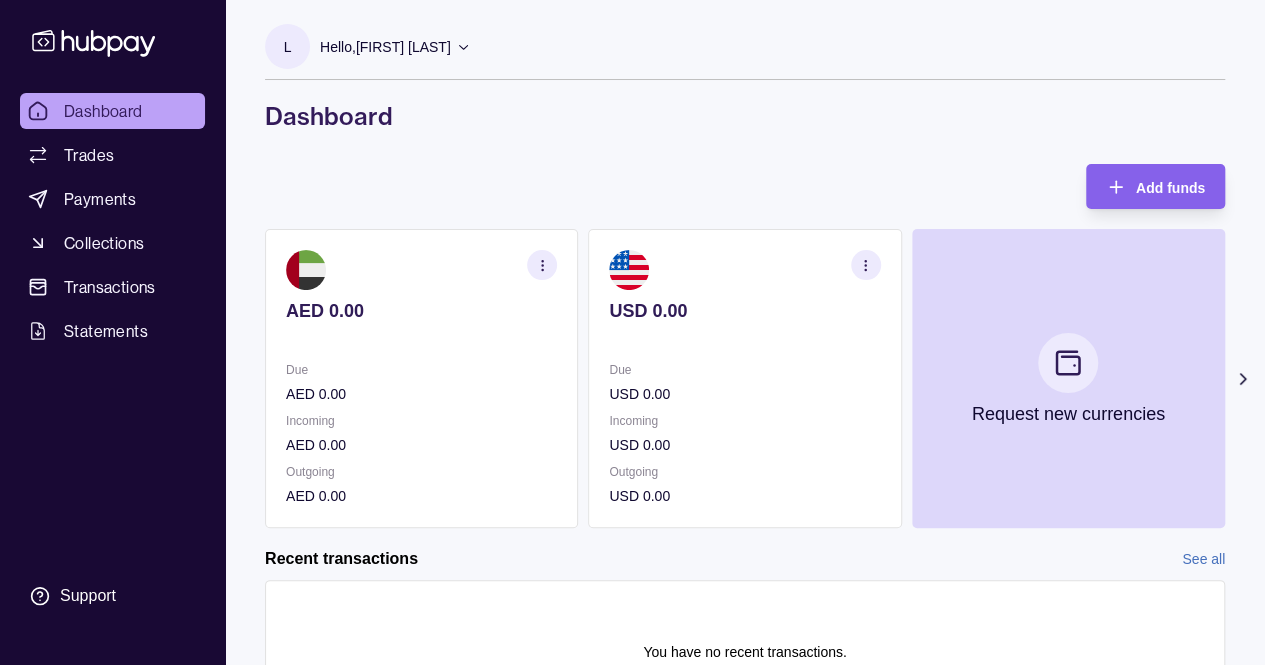 click on "Add funds AED 0.00 Due AED 0.00 Incoming AED 0.00 Outgoing AED 0.00 USD 0.00 Due USD 0.00 Incoming USD 0.00 Outgoing USD 0.00 Request new currencies Recent transactions See all Details Amount You have no recent transactions." at bounding box center [745, 464] 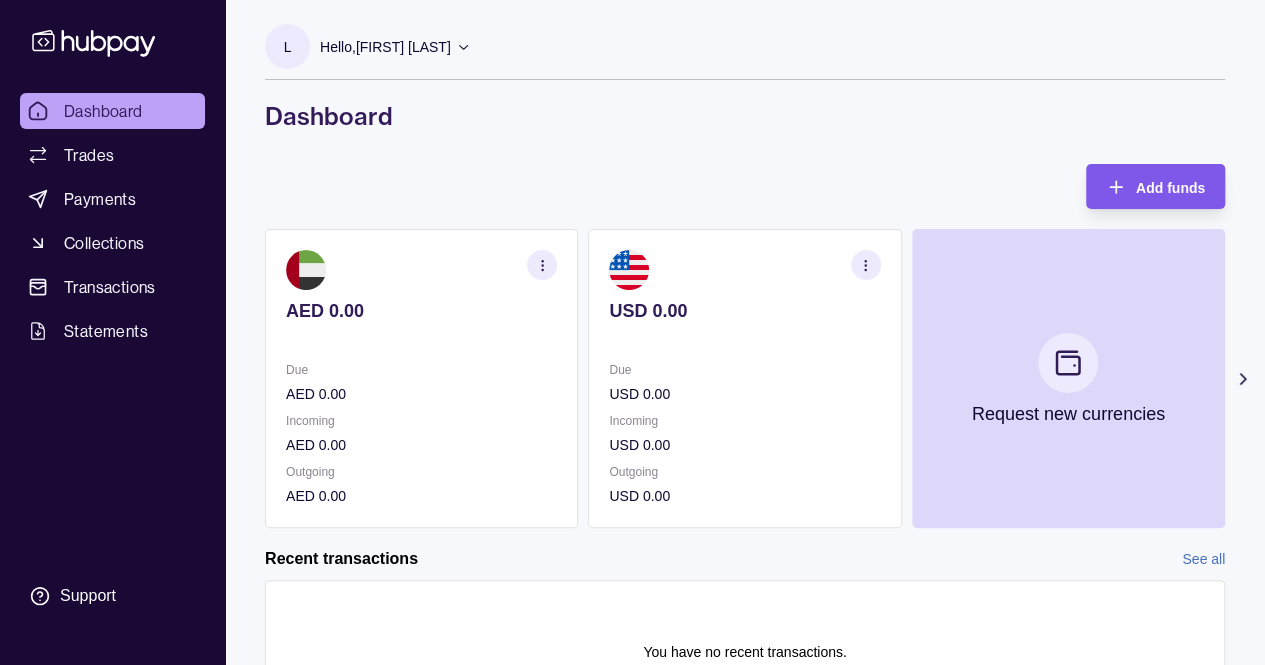 click on "Add funds" at bounding box center (1140, 186) 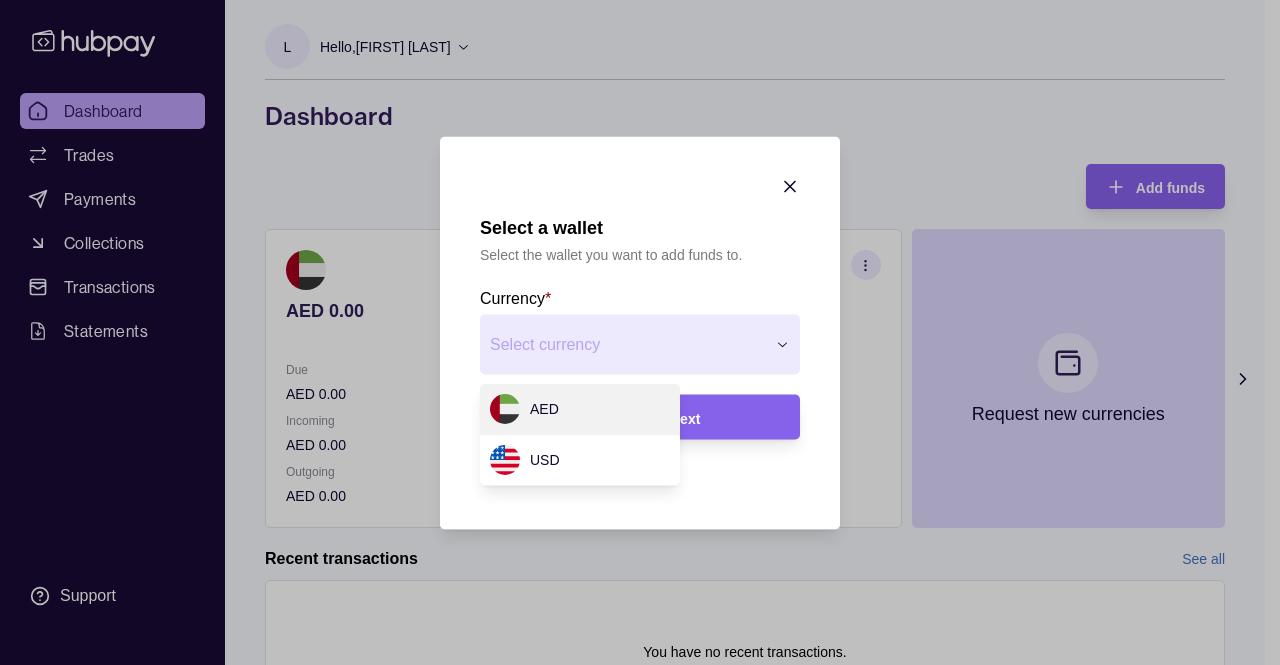 click on "Select a wallet Select the wallet you want to add funds to. Currency  * Select currency *** *** Next" at bounding box center [632, 788] 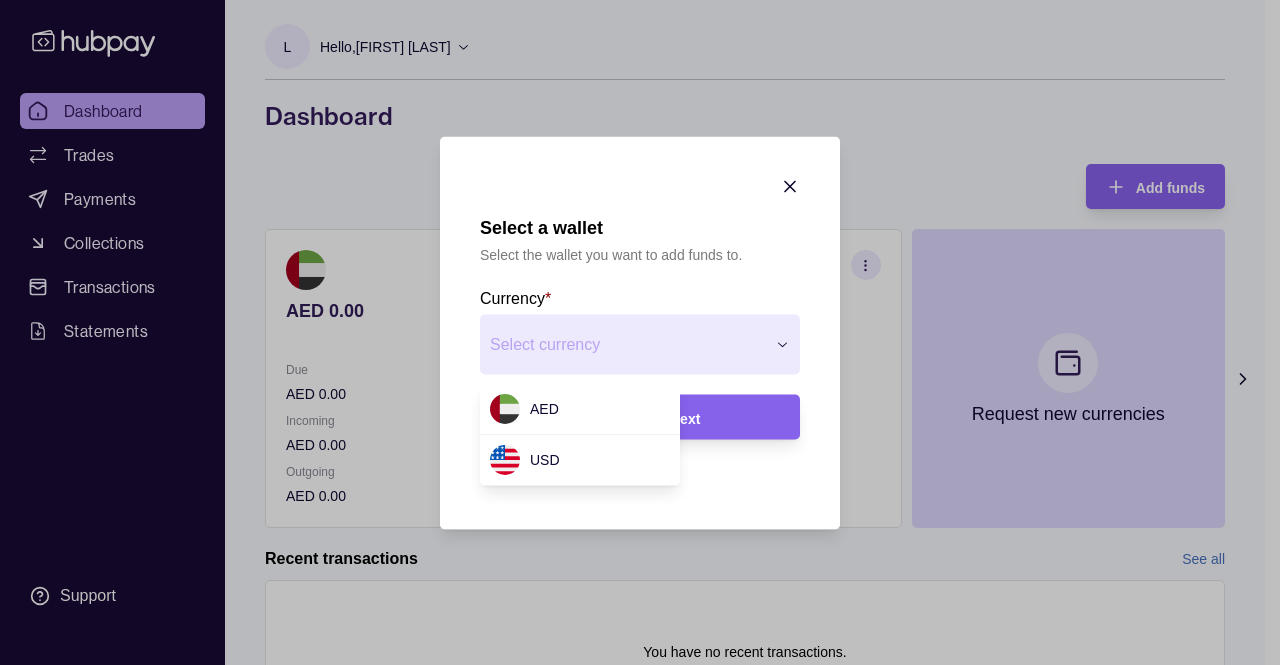 click on "Select a wallet Select the wallet you want to add funds to. Currency  * Select currency *** *** Next" at bounding box center (632, 788) 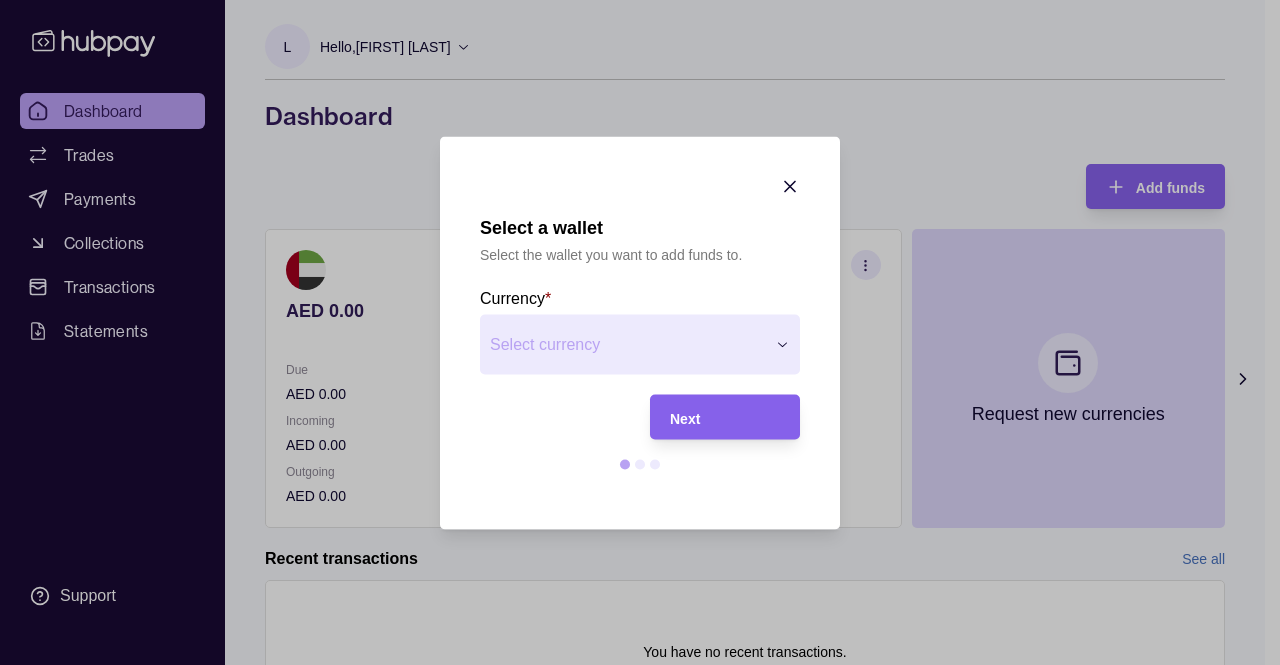 click at bounding box center (790, 189) 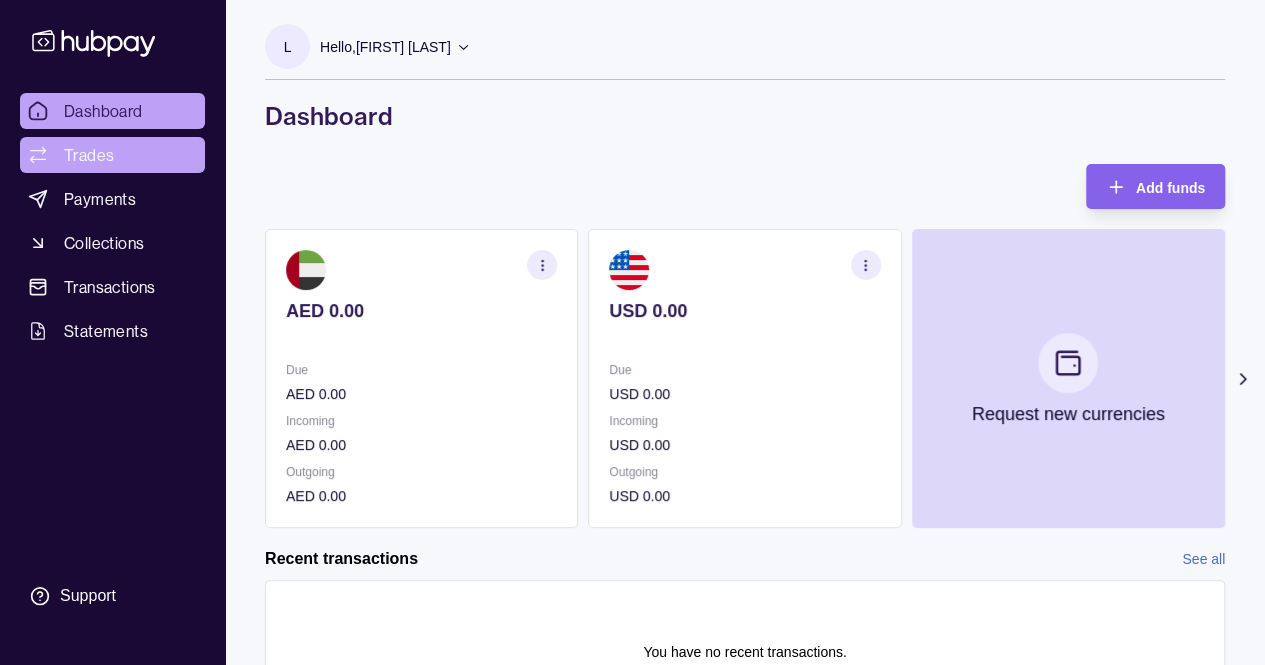 click on "Trades" at bounding box center (89, 155) 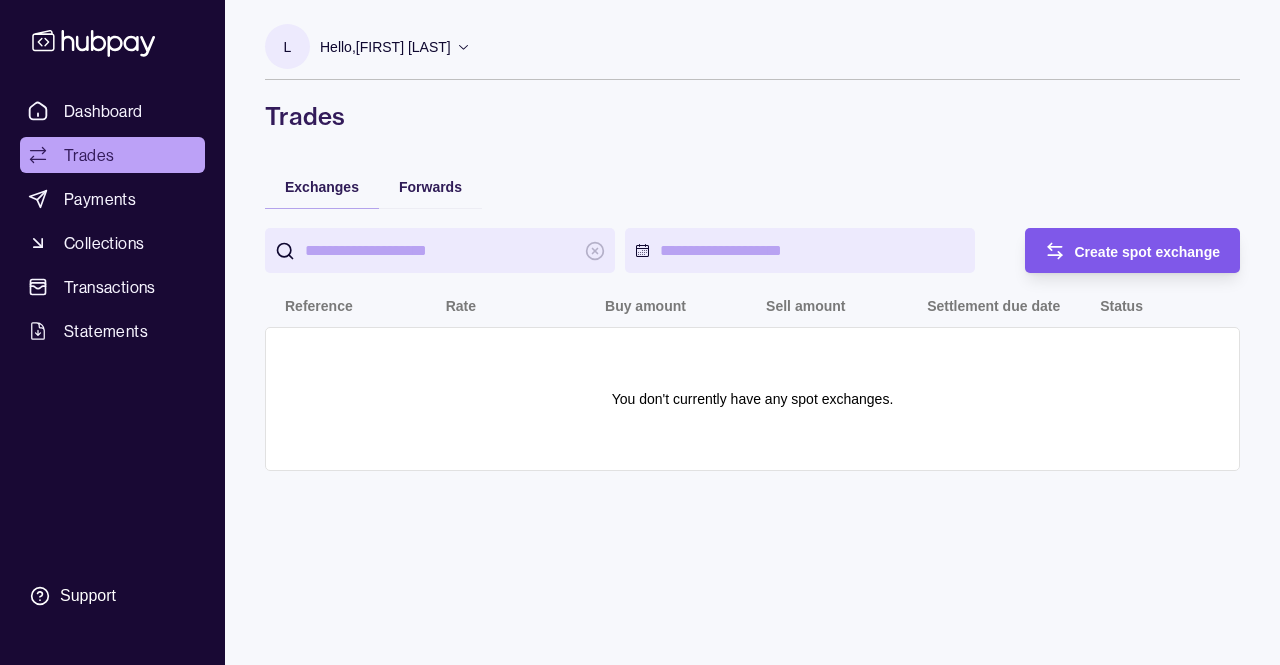 click 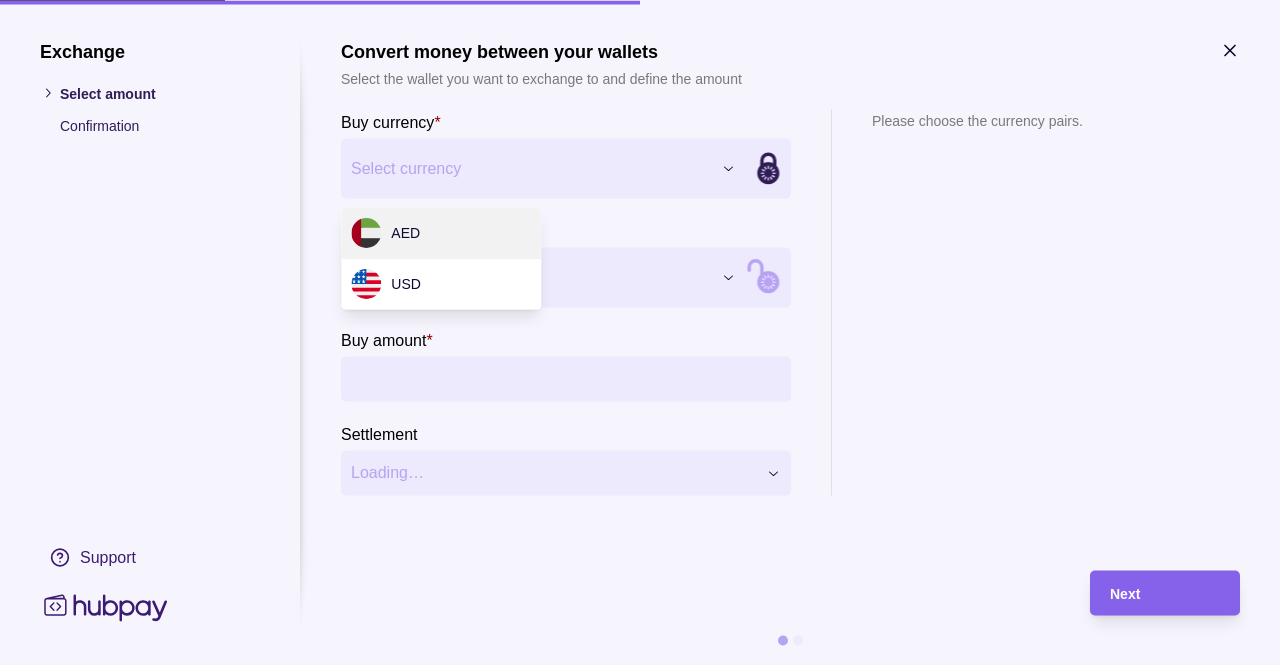 click on "Dashboard Trades Payments Collections Transactions Statements Support L Hello, [FIRST] [LAST] AAVA LIMITED Account Terms and conditions Privacy policy Sign out Trades Exchanges Forwards Create spot exchange Reference Rate Buy amount Sell amount Settlement due date Status You don't currently have any spot exchanges. Trades | Hubpay Exchange Select amount Confirmation Support Convert money between your wallets Select the wallet you want to exchange to and define the amount Buy currency * Select currency *** *** Sell currency * Select currency *** *** Buy amount * Settlement Loading… Please choose the currency pairs. Next AED USD" at bounding box center (640, 332) 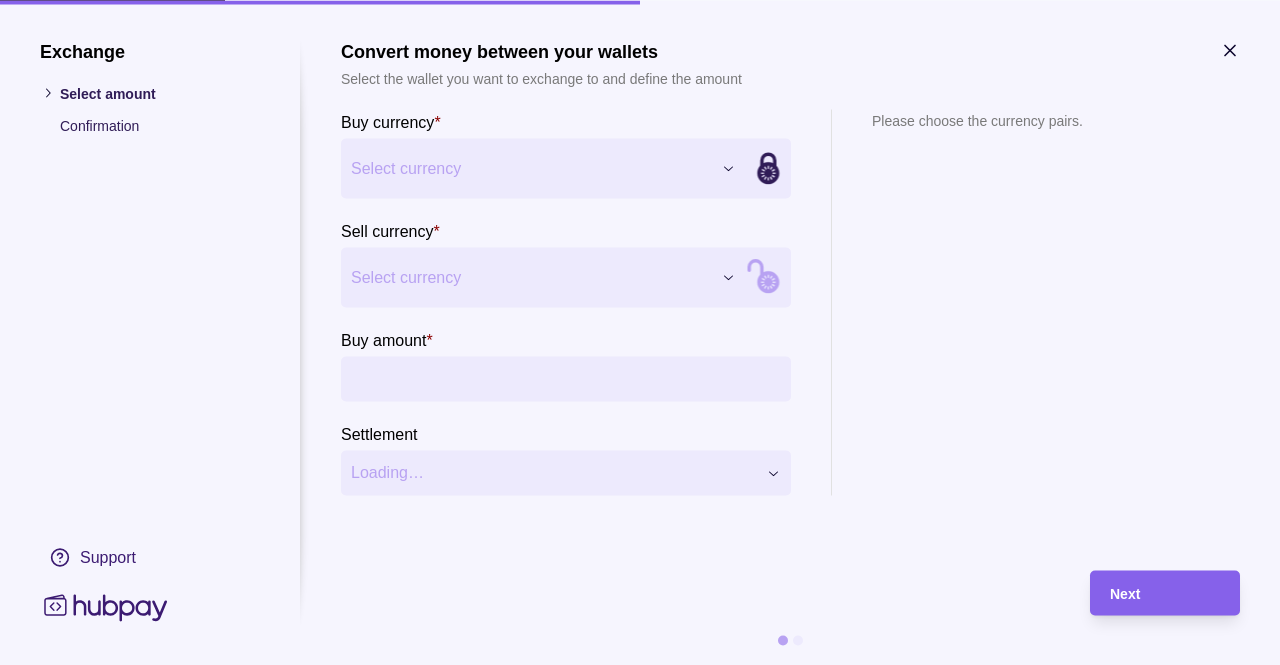 click on "Dashboard Trades Payments Collections Transactions Statements Support L Hello, [FIRST] [LAST] AAVA LIMITED Account Terms and conditions Privacy policy Sign out Trades Exchanges Forwards Create spot exchange Reference Rate Buy amount Sell amount Settlement due date Status You don't currently have any spot exchanges. Trades | Hubpay Exchange Select amount Confirmation Support Convert money between your wallets Select the wallet you want to exchange to and define the amount Buy currency * Select currency *** *** Sell currency * Select currency *** *** Buy amount * Settlement Loading… Please choose the currency pairs. Next" at bounding box center [640, 332] 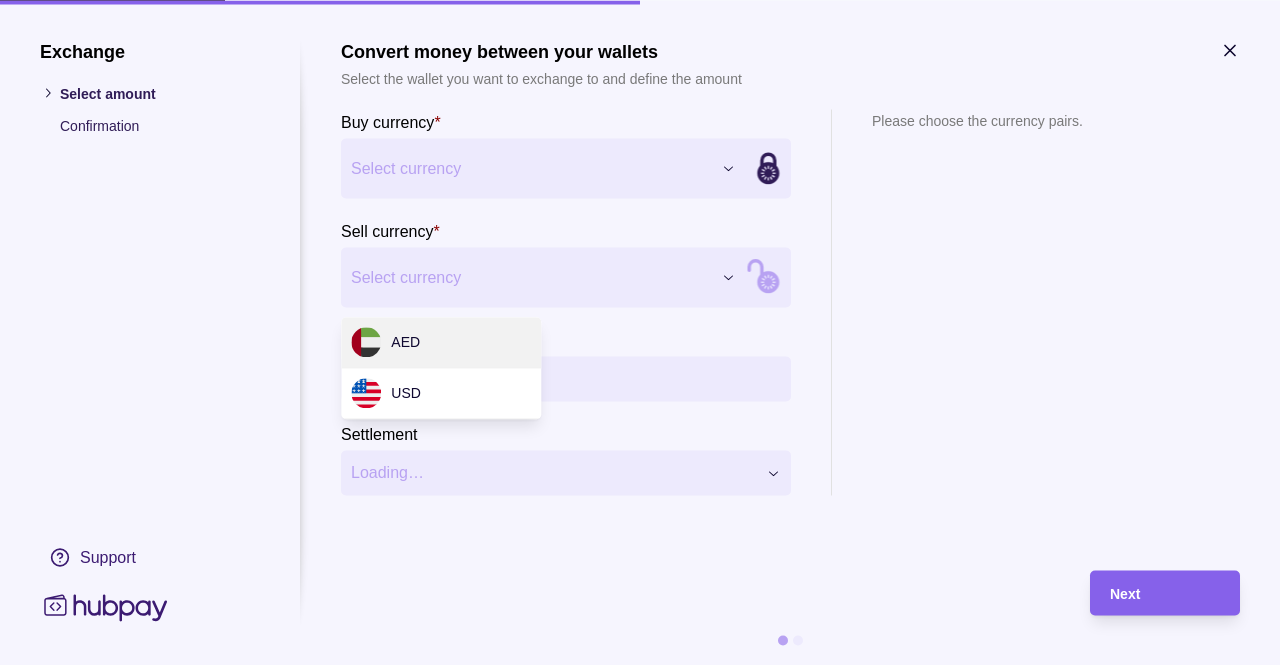 click on "Dashboard Trades Payments Collections Transactions Statements Support L Hello, [FIRST] [LAST] AAVA LIMITED Account Terms and conditions Privacy policy Sign out Trades Exchanges Forwards Create spot exchange Reference Rate Buy amount Sell amount Settlement due date Status You don't currently have any spot exchanges. Trades | Hubpay Exchange Select amount Confirmation Support Convert money between your wallets Select the wallet you want to exchange to and define the amount Buy currency * Select currency *** *** Sell currency * Select currency *** *** Buy amount * Settlement Loading… Please choose the currency pairs. Next AED USD" at bounding box center [640, 332] 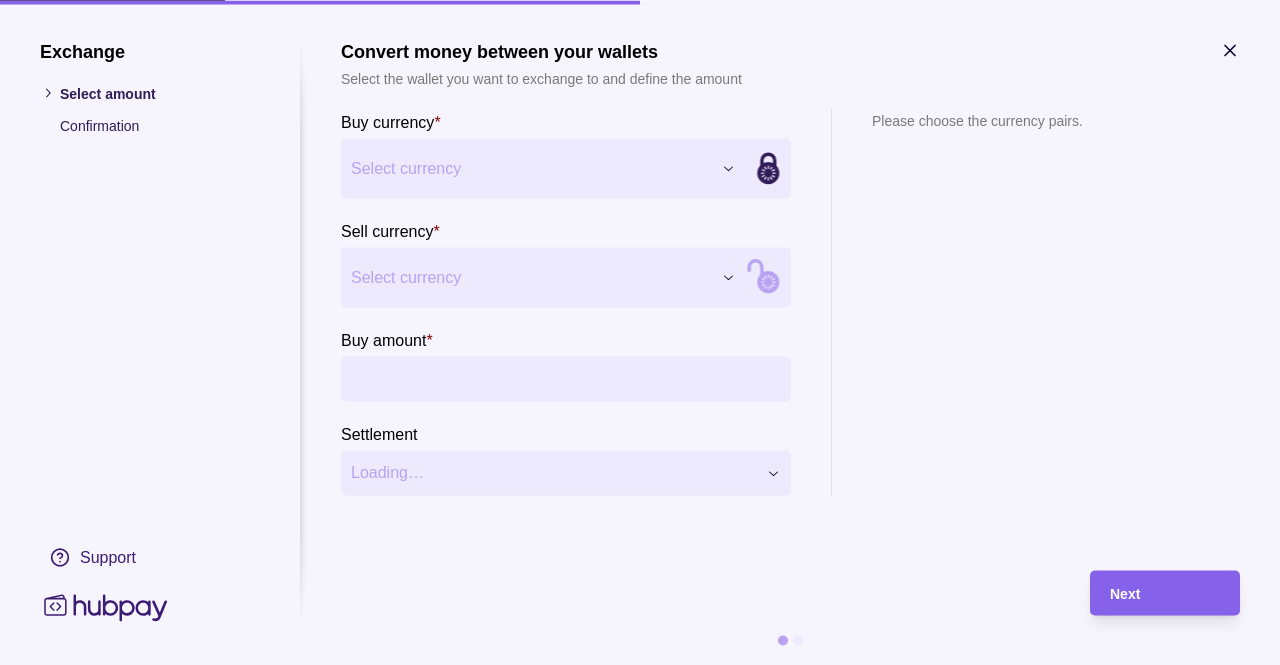 click on "Dashboard Trades Payments Collections Transactions Statements Support L Hello, [FIRST] [LAST] AAVA LIMITED Account Terms and conditions Privacy policy Sign out Trades Exchanges Forwards Create spot exchange Reference Rate Buy amount Sell amount Settlement due date Status You don't currently have any spot exchanges. Trades | Hubpay Exchange Select amount Confirmation Support Convert money between your wallets Select the wallet you want to exchange to and define the amount Buy currency * Select currency *** *** Sell currency * Select currency *** *** Buy amount * Settlement Loading… Please choose the currency pairs. Next" at bounding box center [640, 332] 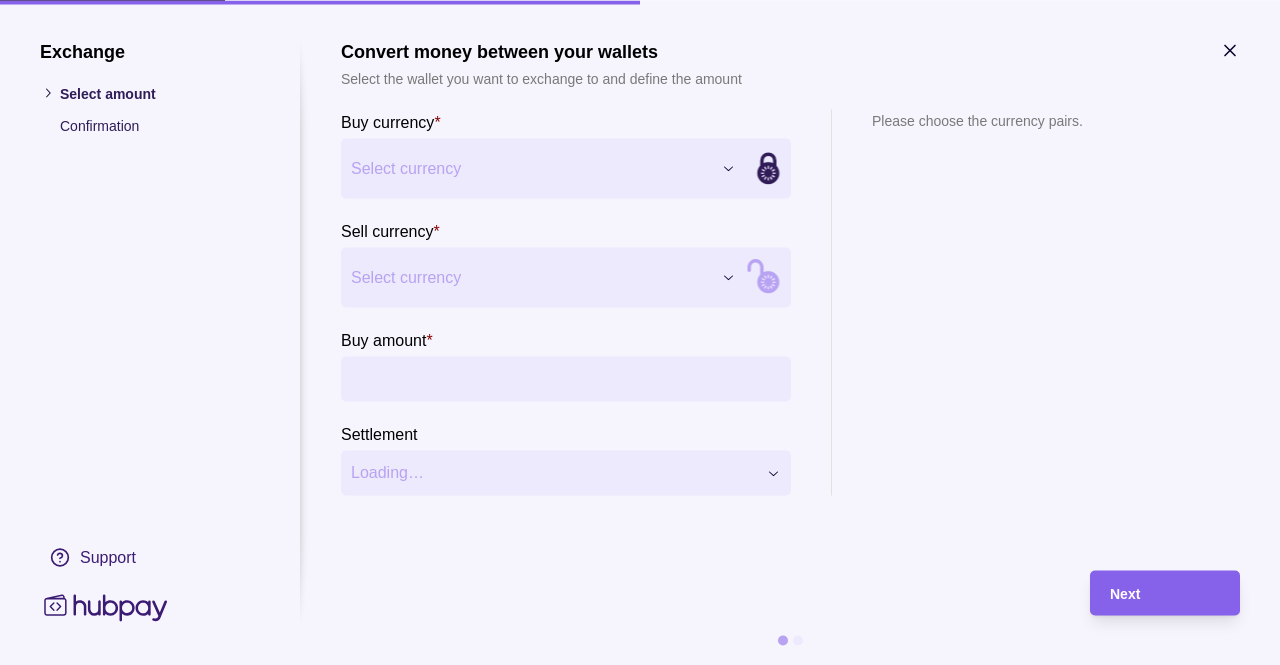 click 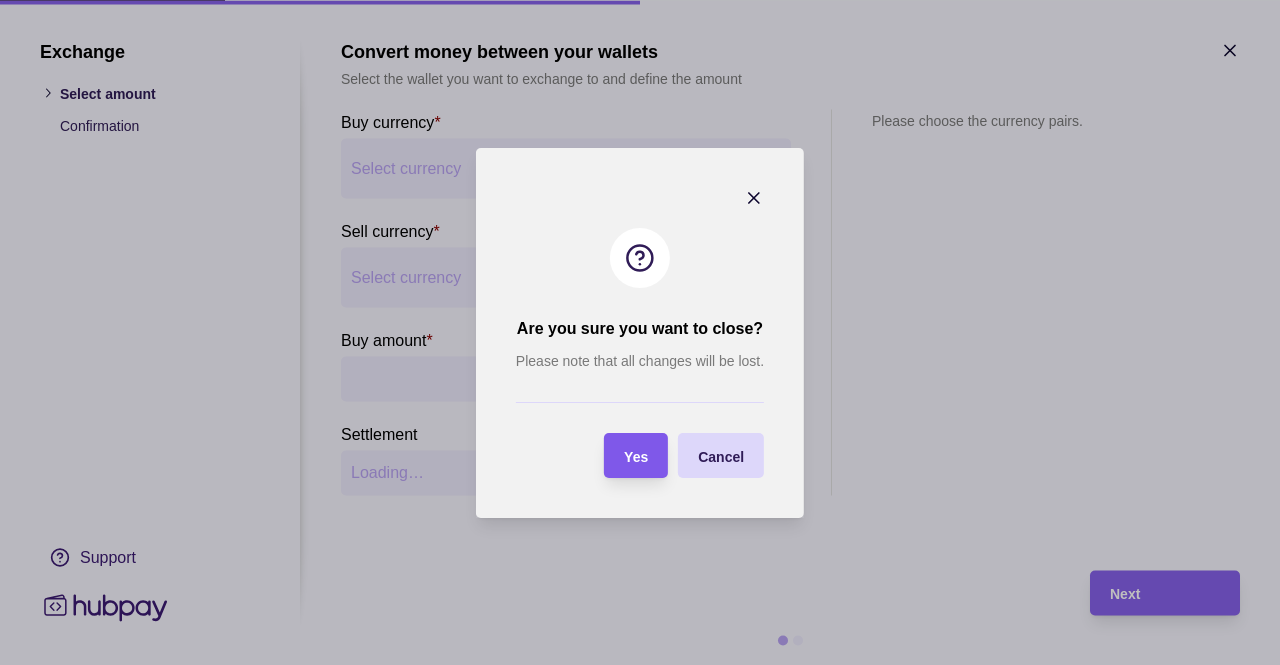 click on "Yes" at bounding box center [636, 455] 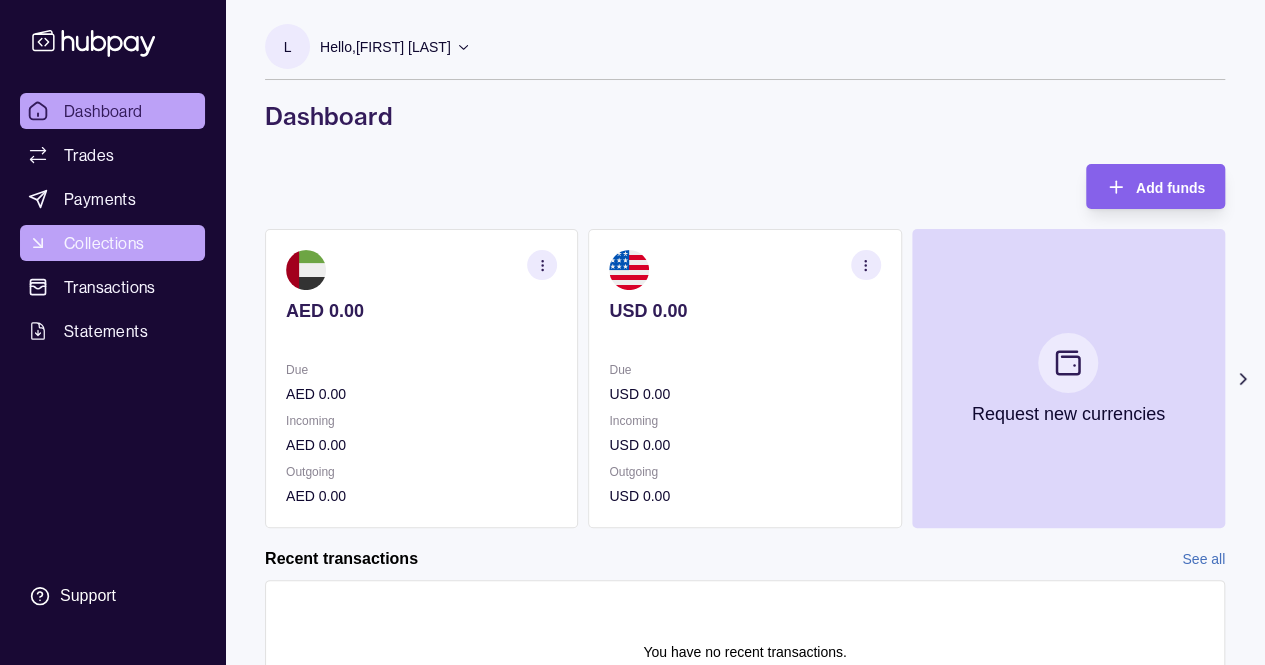 click on "Collections" at bounding box center (104, 243) 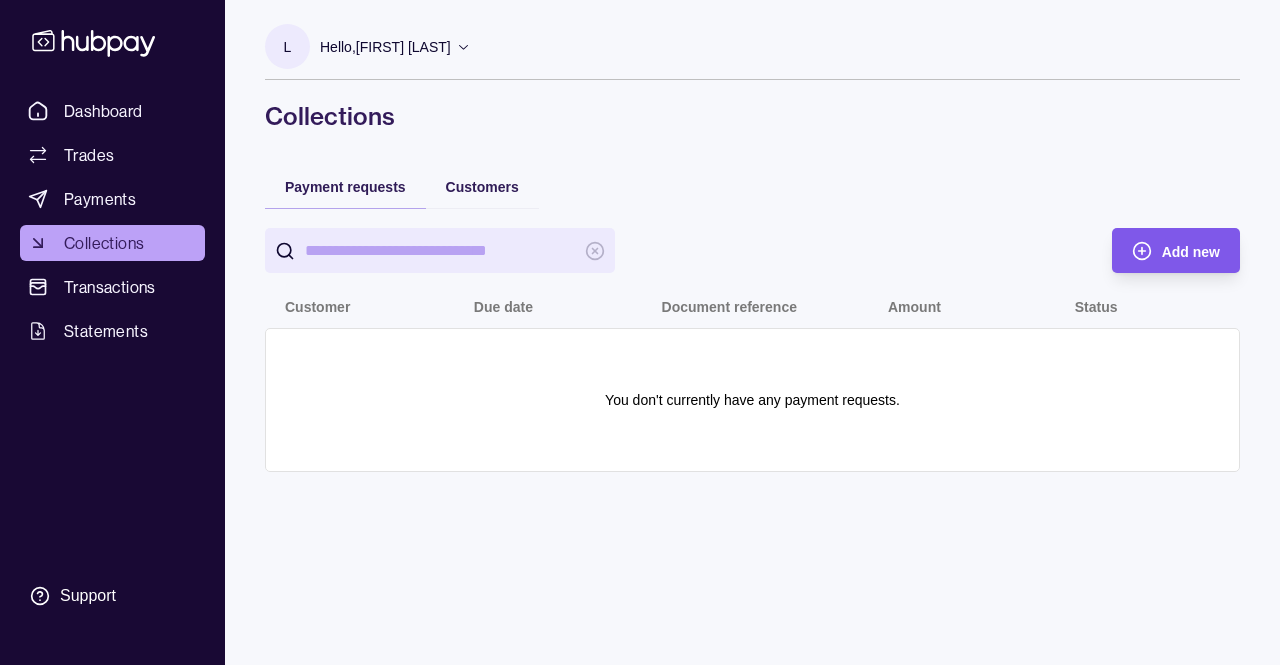 click on "Add new" at bounding box center (1161, 250) 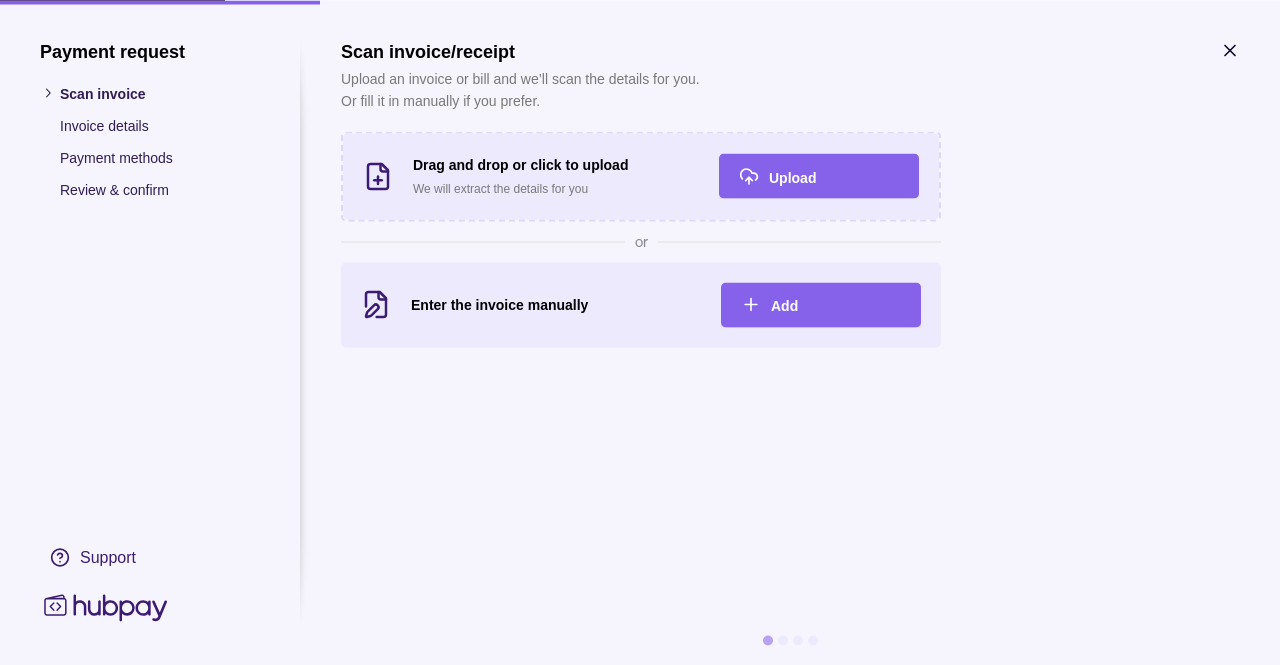 click 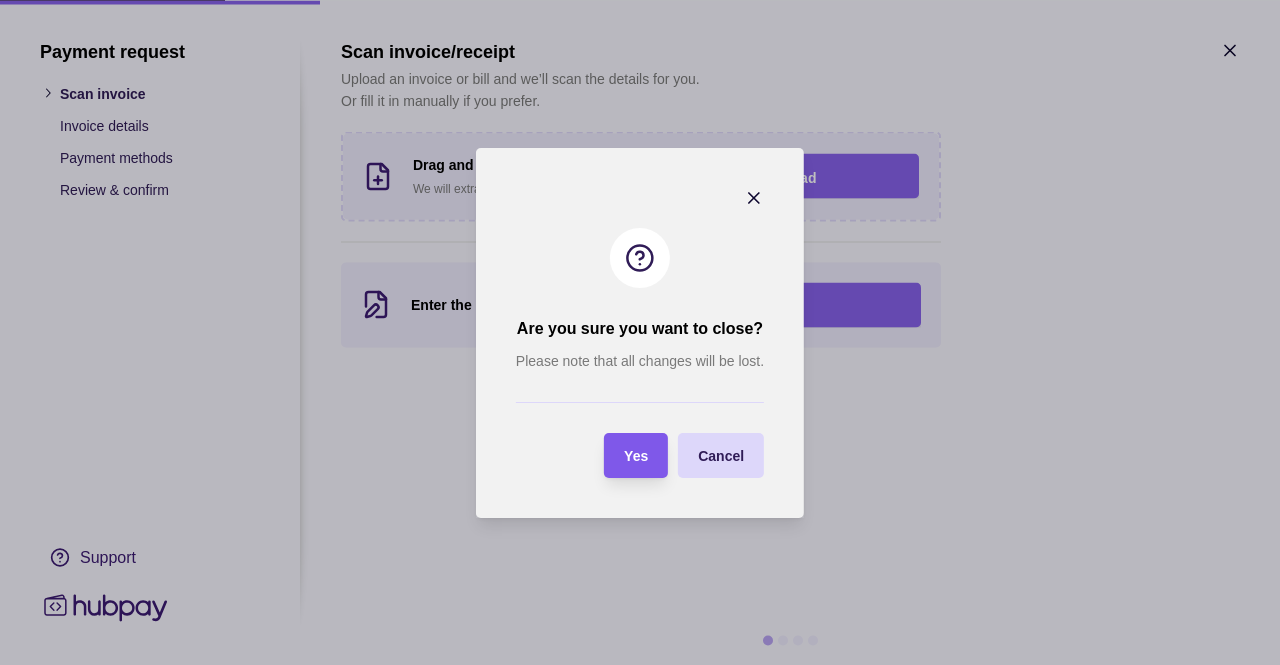 click on "Yes" at bounding box center (636, 455) 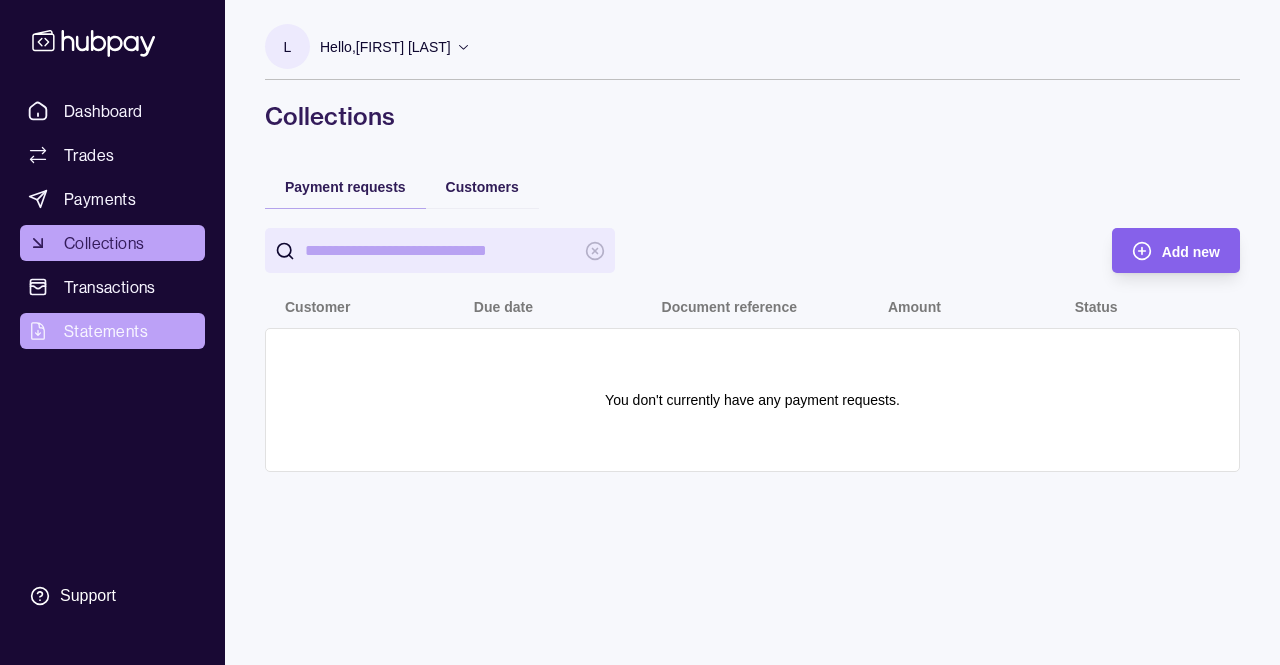 click on "Statements" at bounding box center [106, 331] 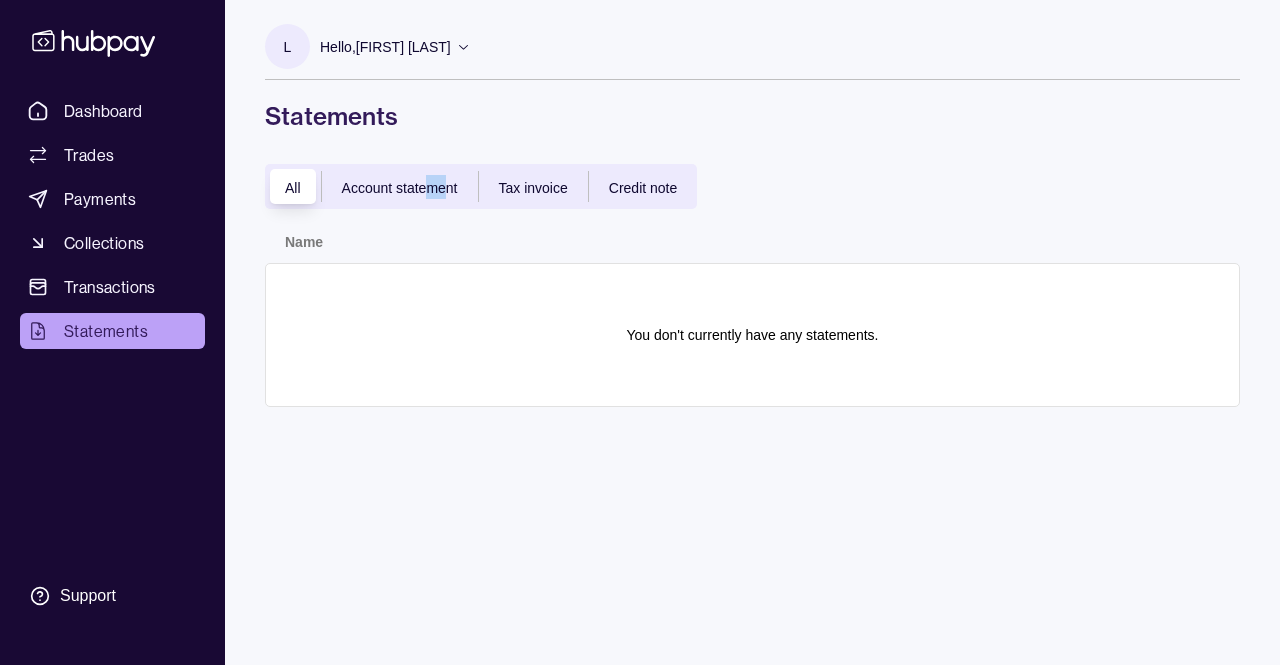 drag, startPoint x: 446, startPoint y: 171, endPoint x: 431, endPoint y: 189, distance: 23.43075 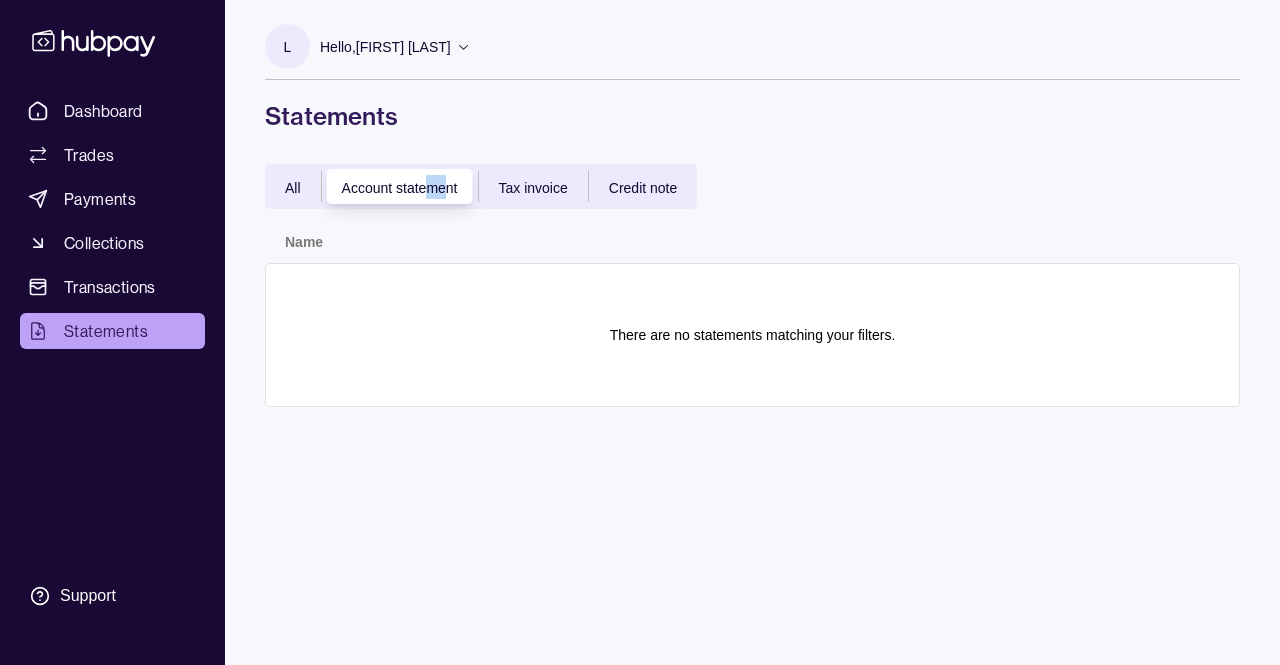 click on "Tax invoice" at bounding box center [533, 188] 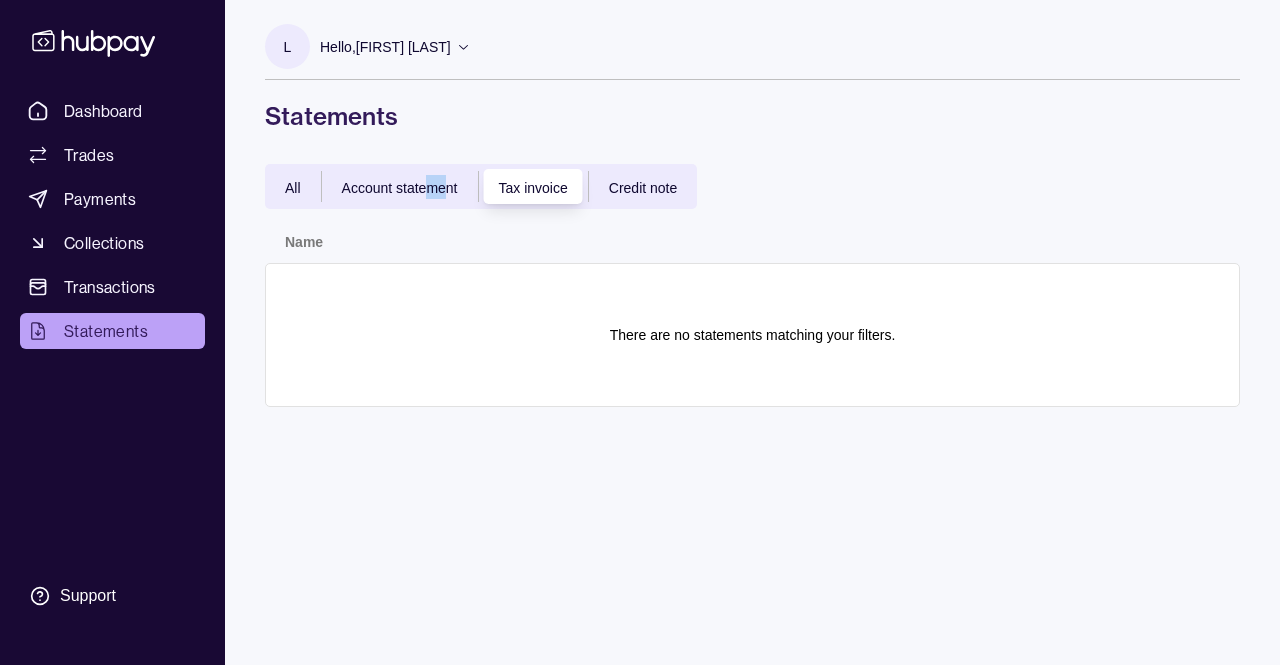 click on "Credit note" at bounding box center (643, 188) 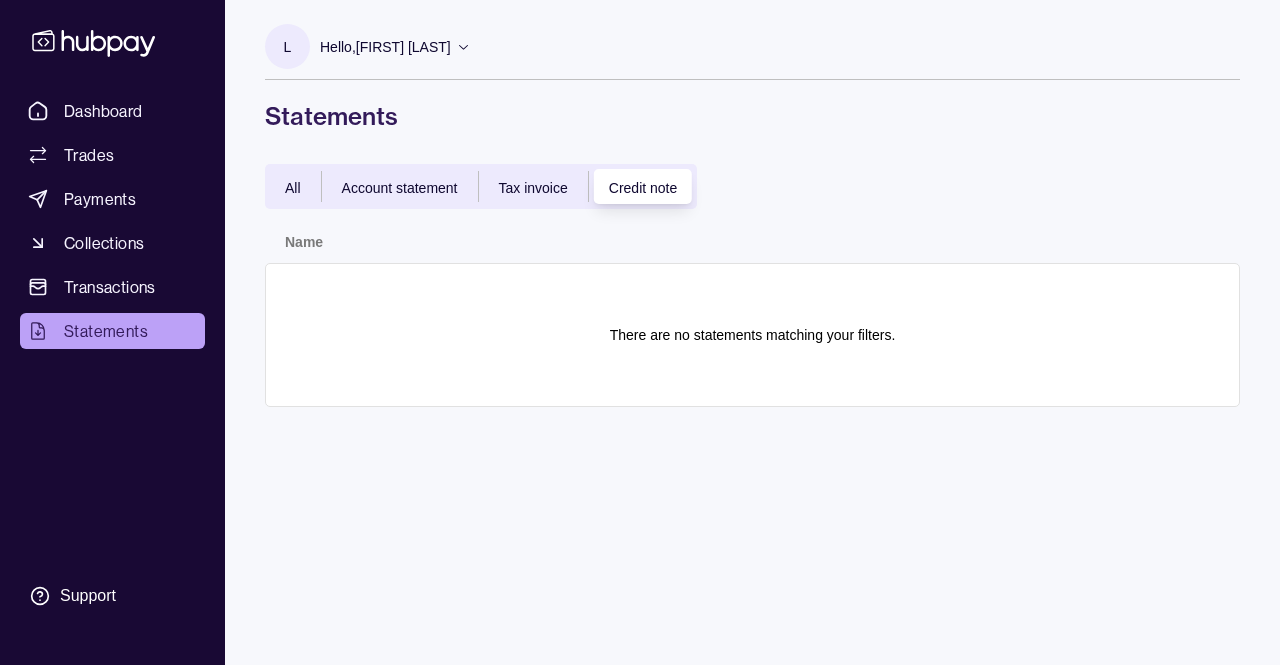 click 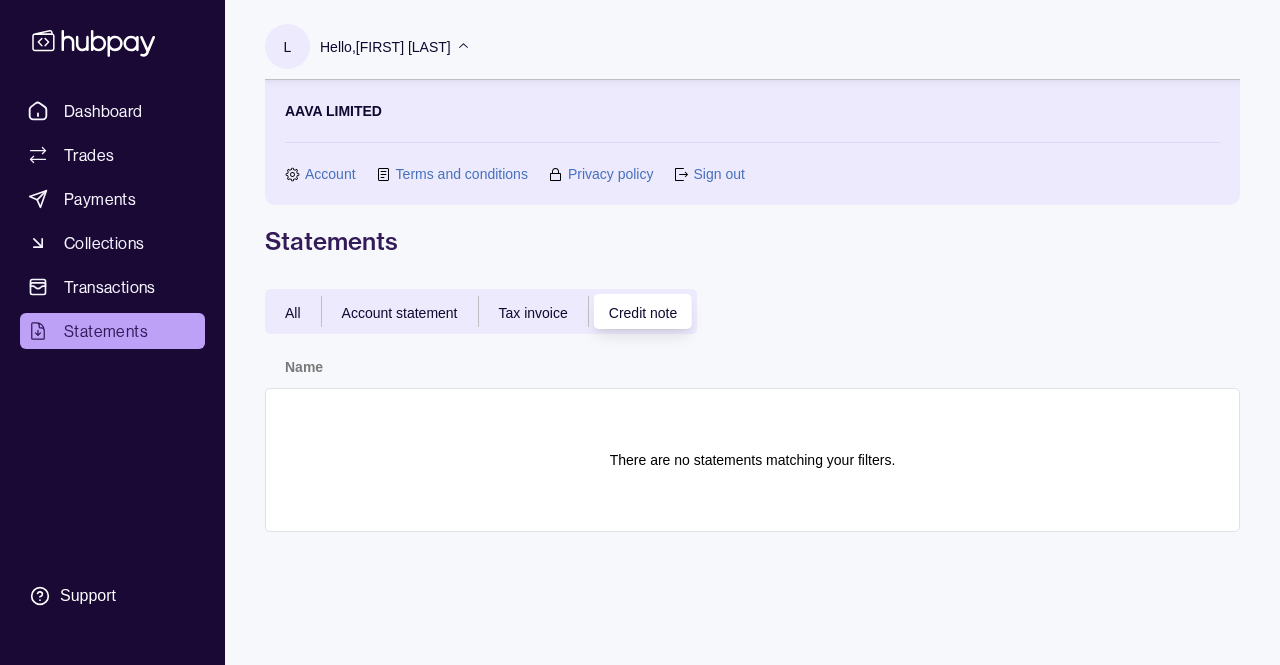 click 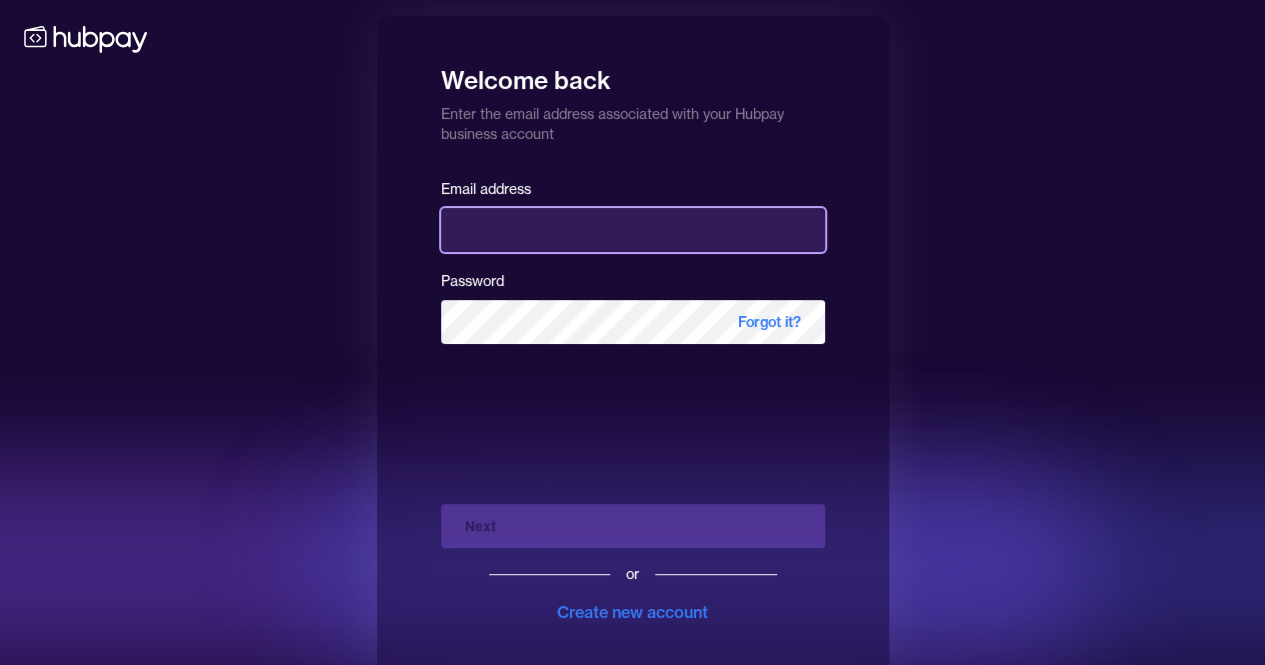 click at bounding box center (633, 230) 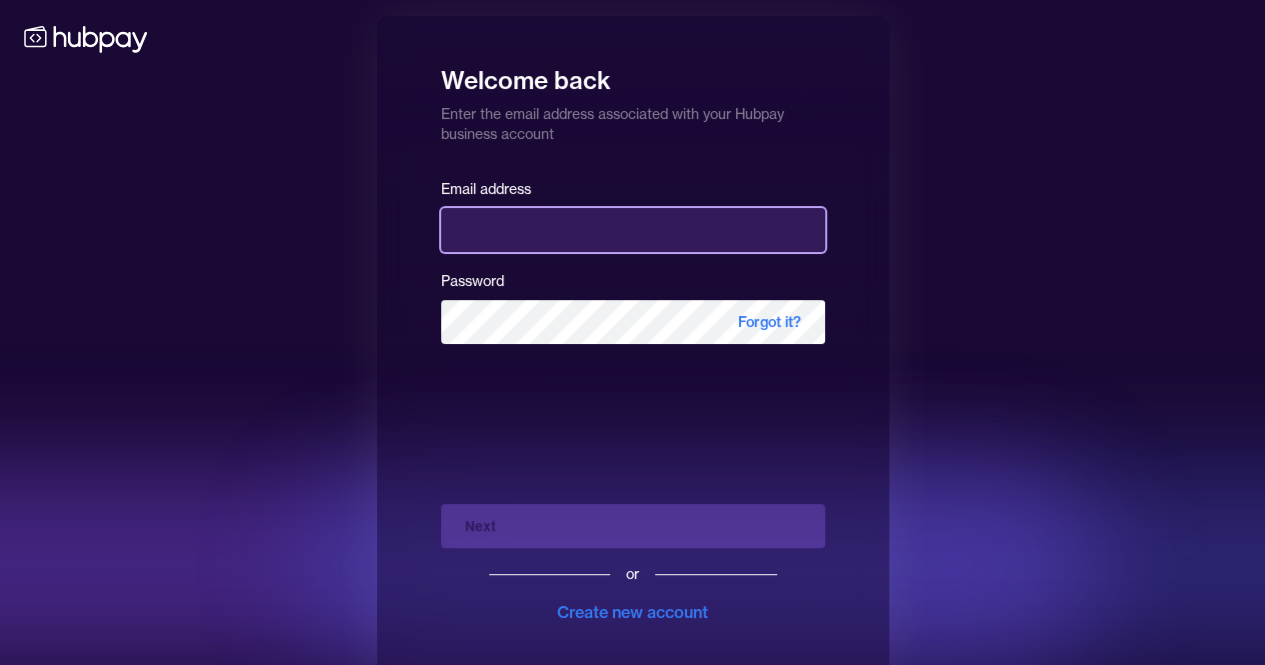type on "**********" 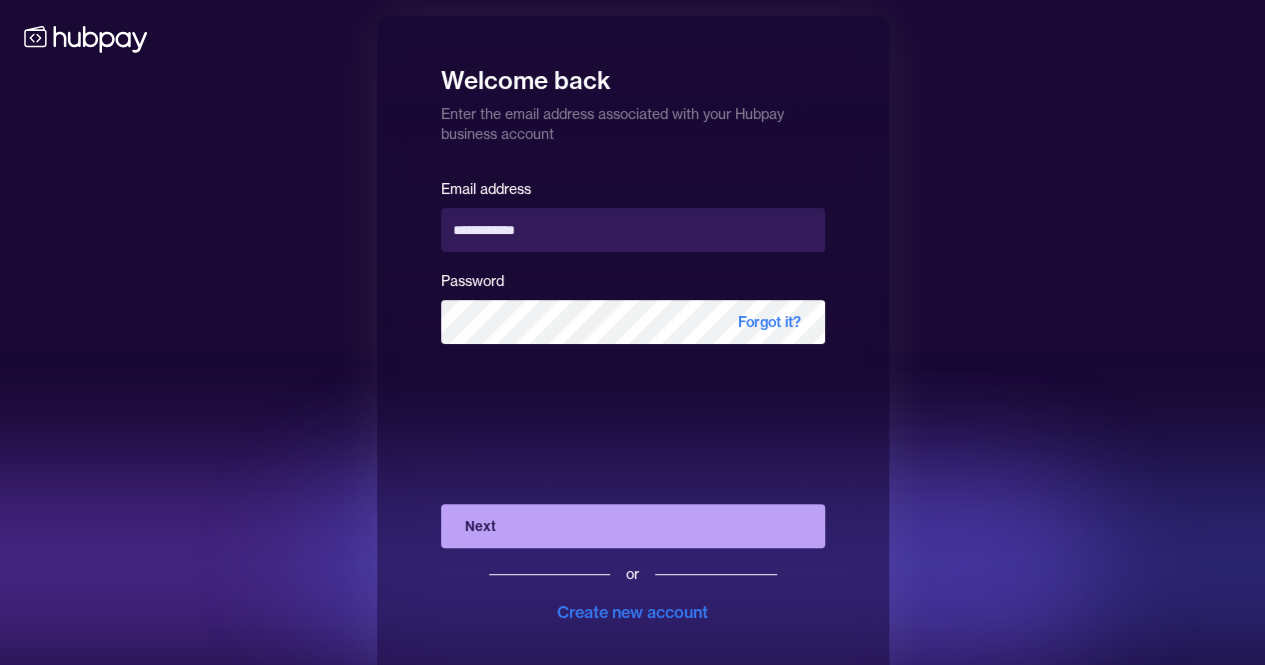 click on "Next" at bounding box center (633, 526) 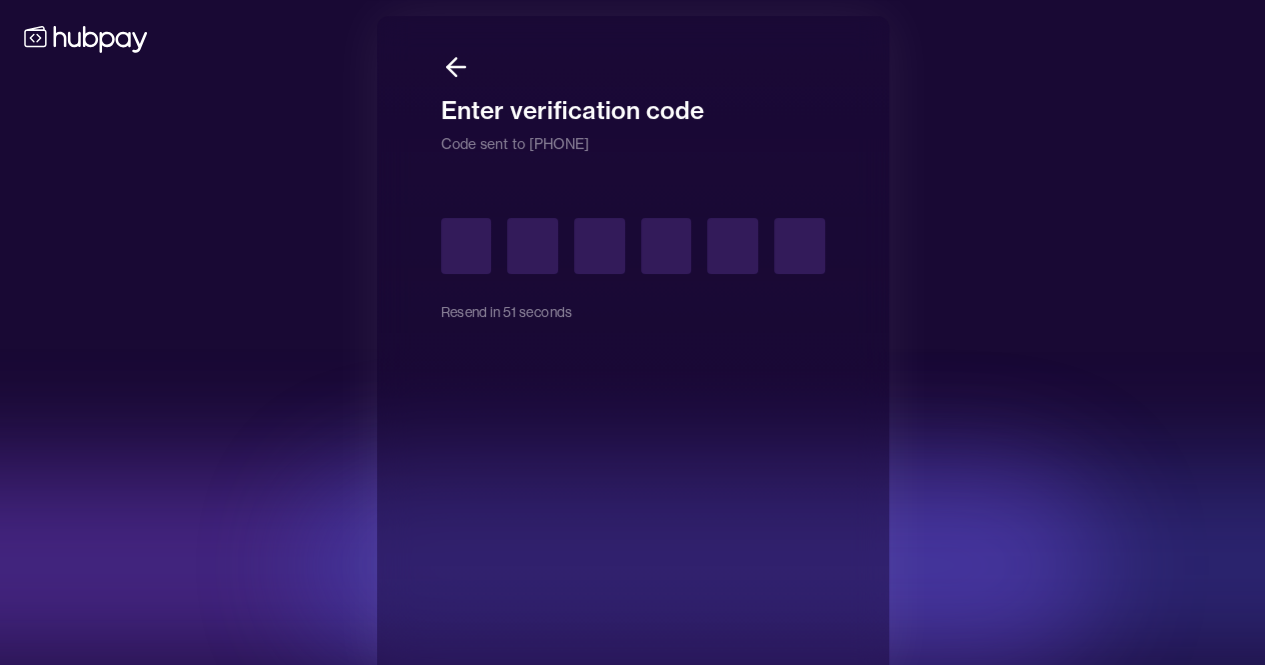 type on "*" 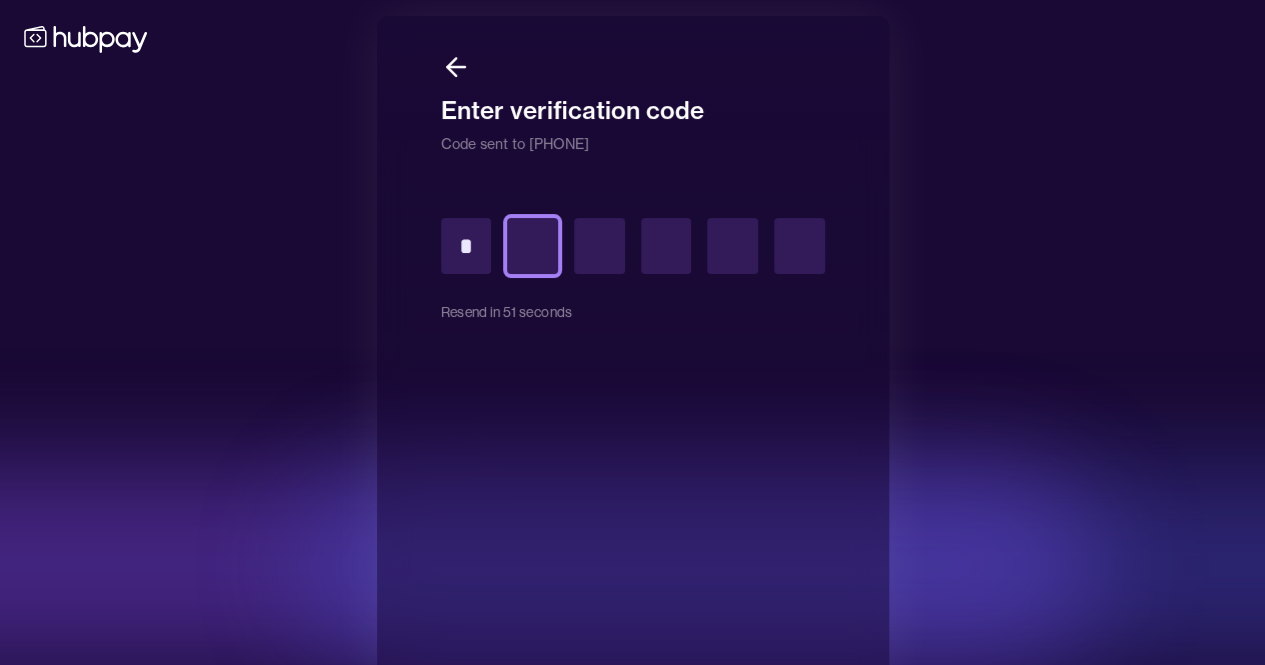 type on "*" 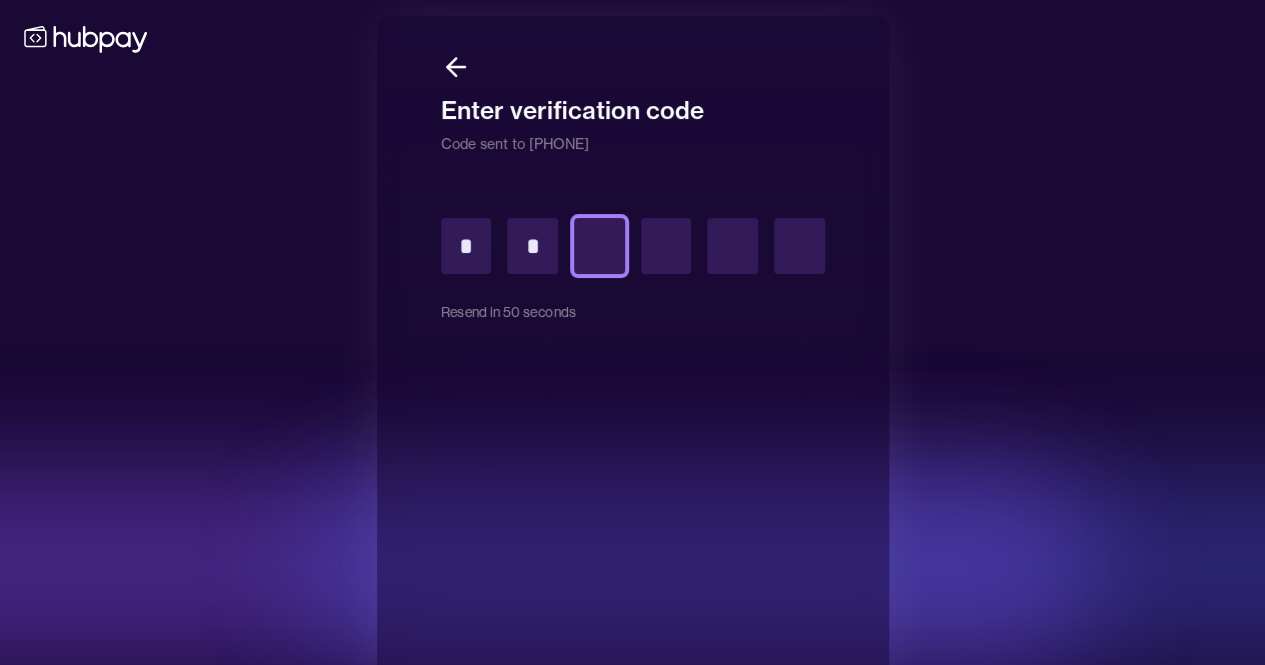 type on "*" 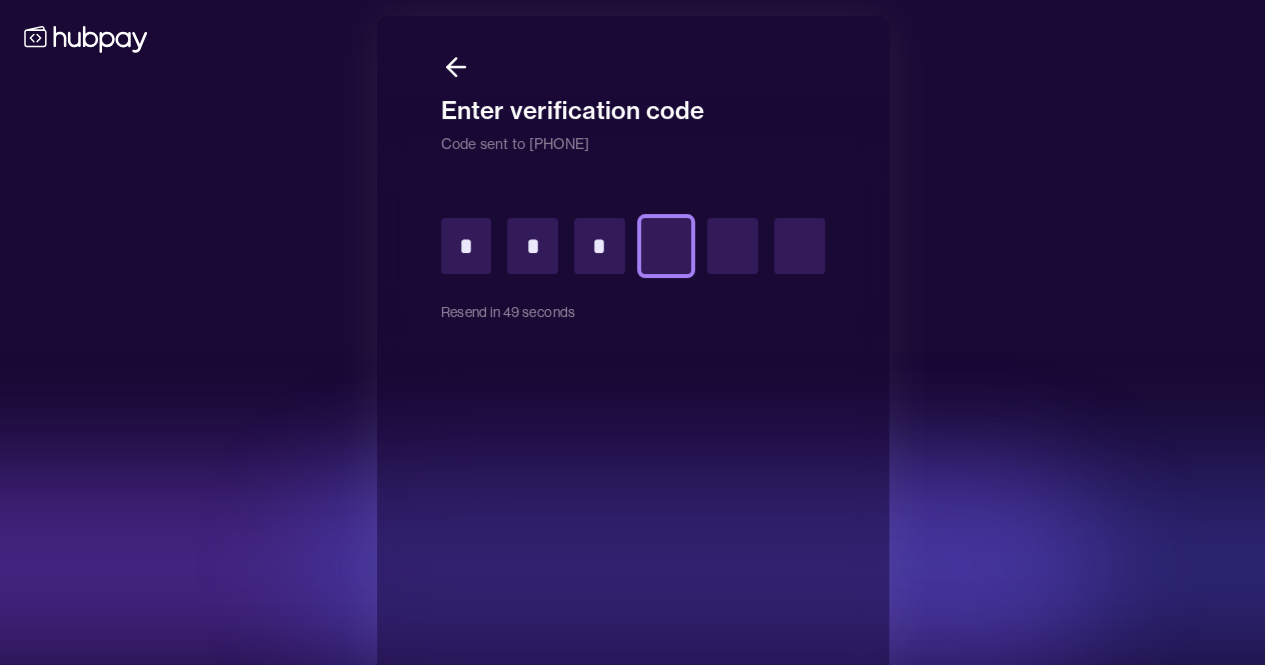 type on "*" 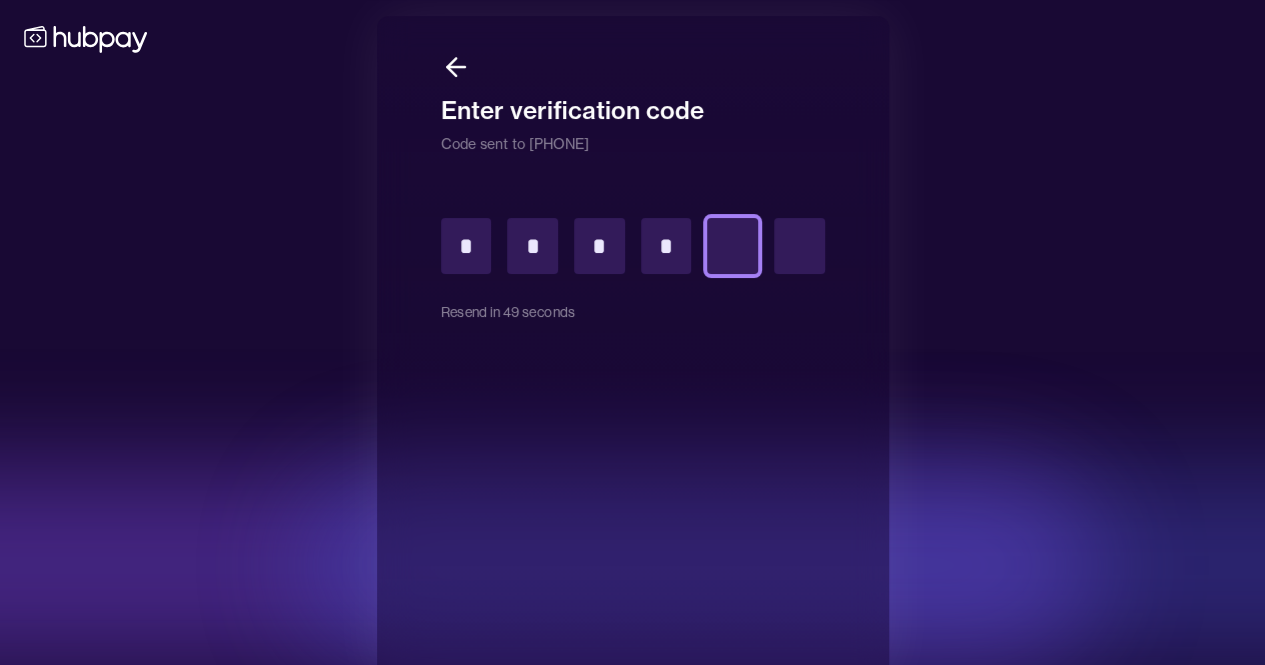 type on "*" 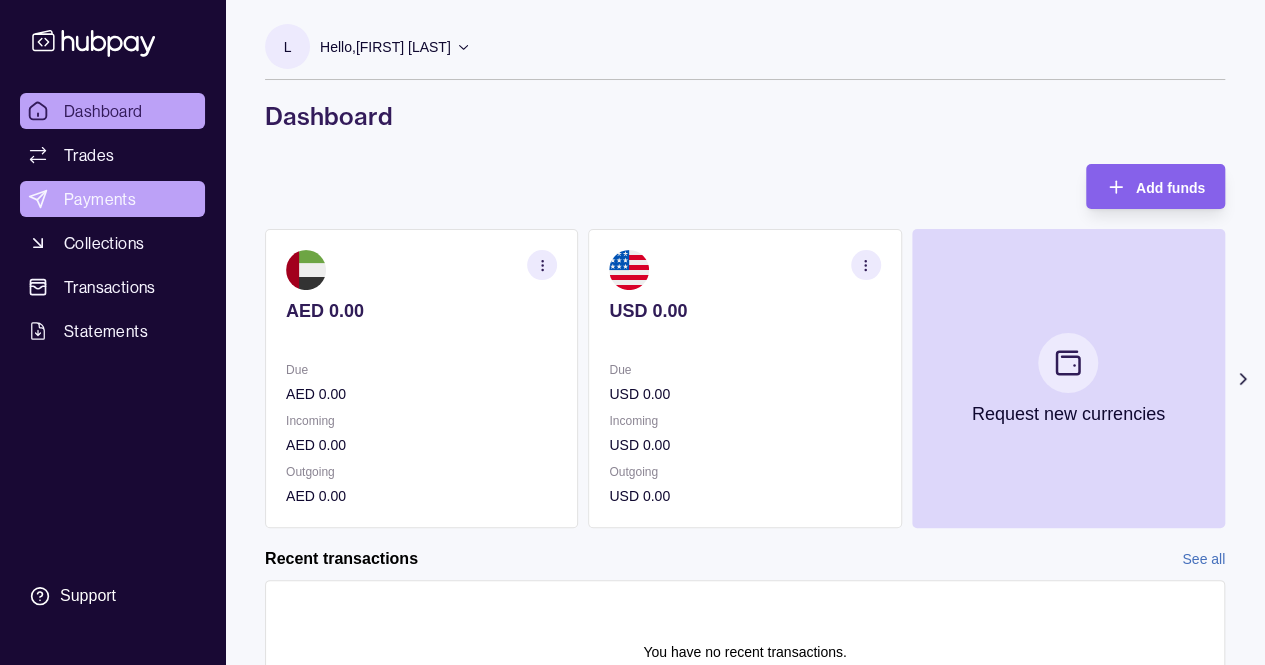 click on "Payments" at bounding box center [100, 199] 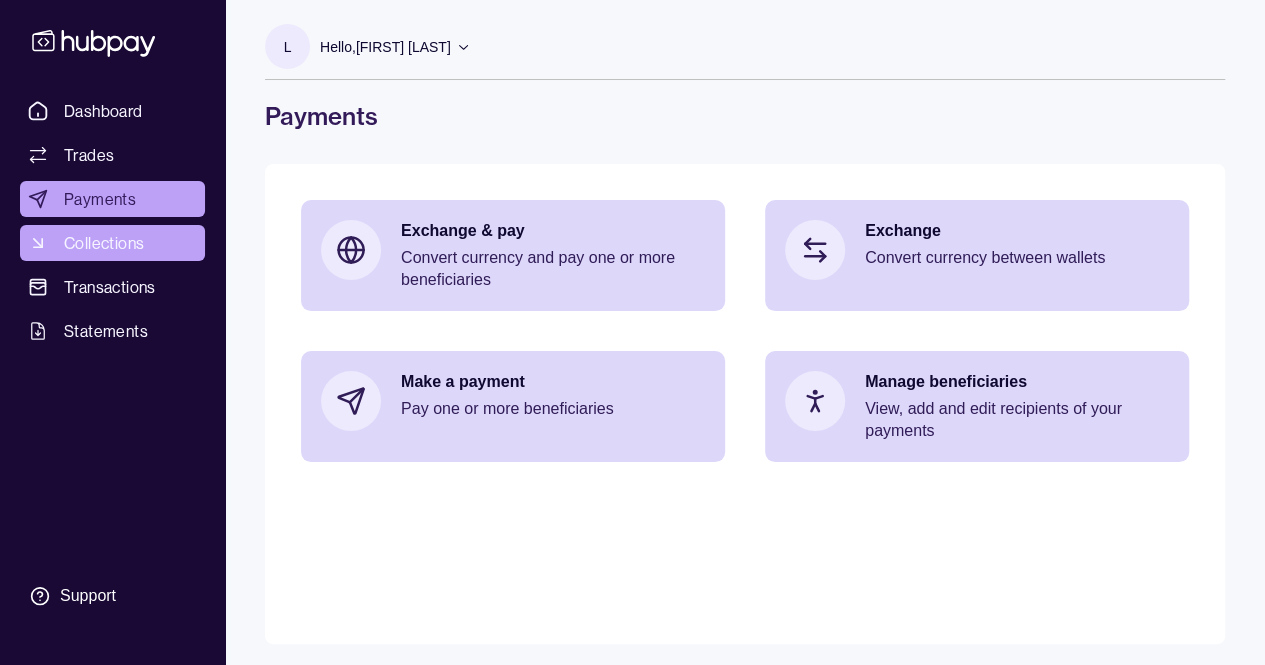 click on "Collections" at bounding box center [104, 243] 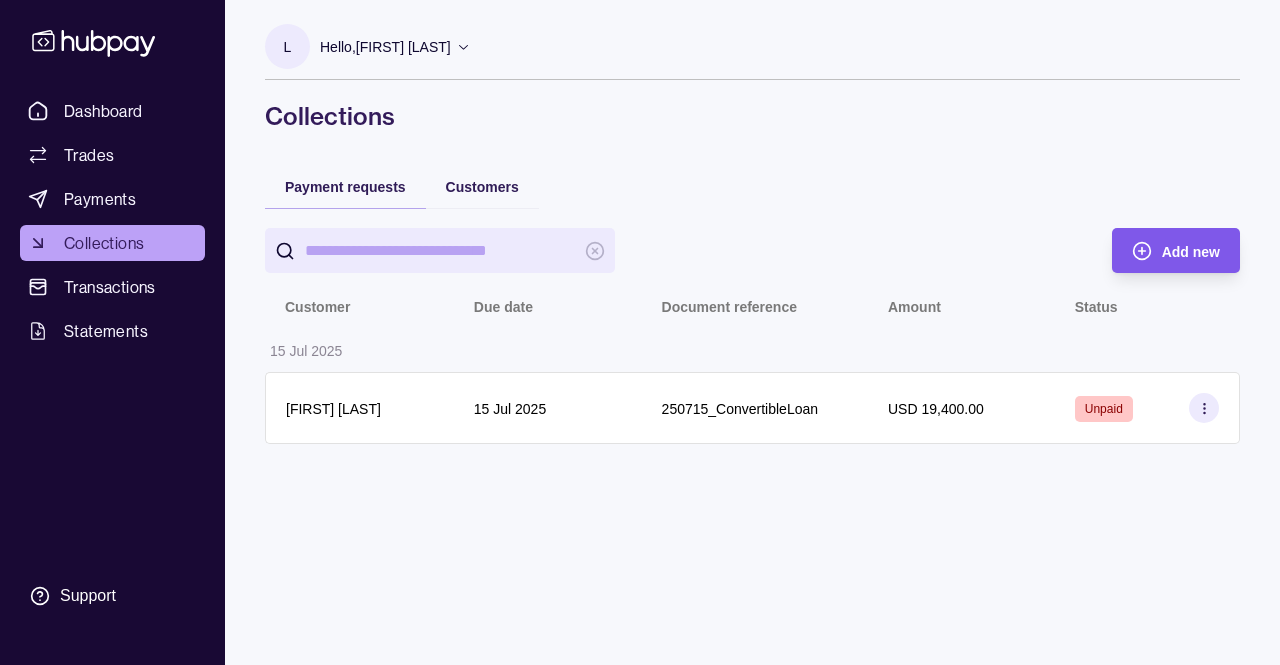 click on "Add new" at bounding box center [1191, 252] 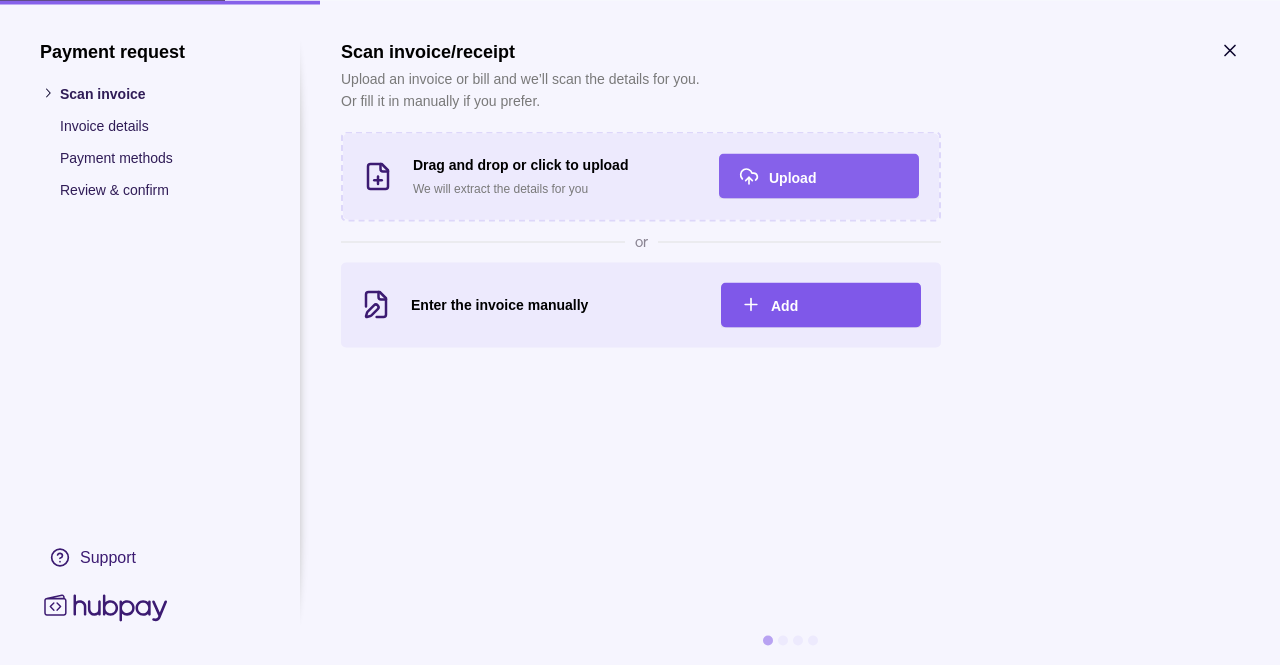 click on "Add" at bounding box center (836, 305) 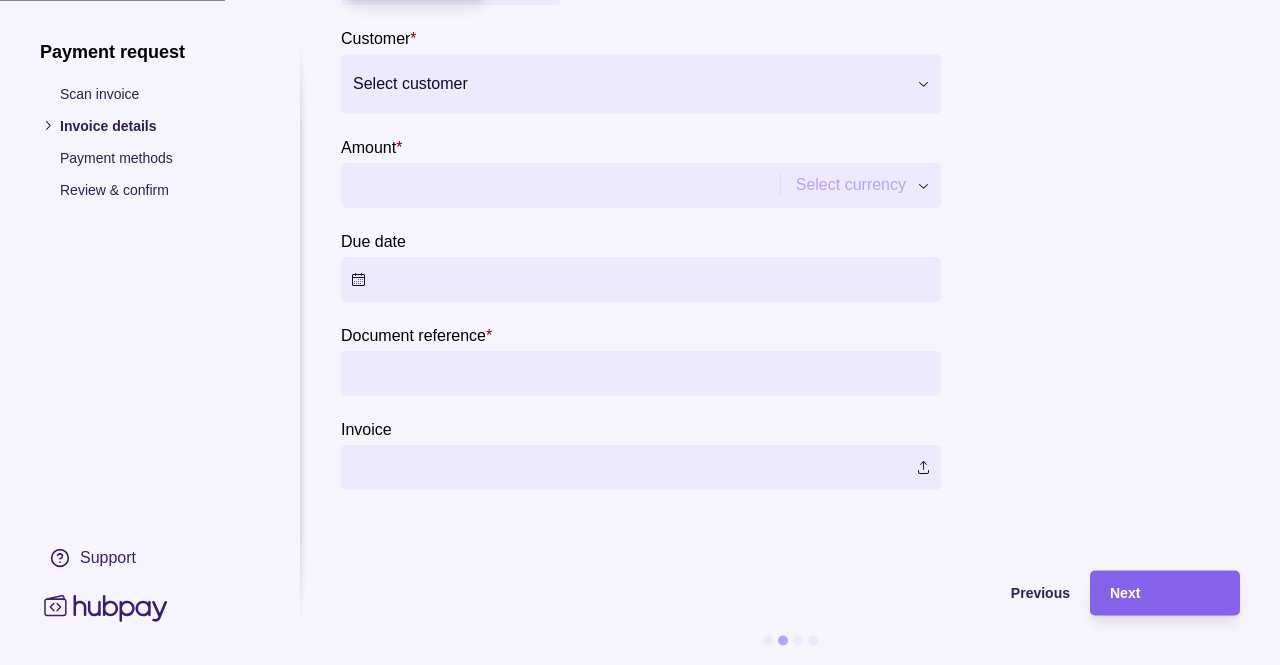 scroll, scrollTop: 0, scrollLeft: 0, axis: both 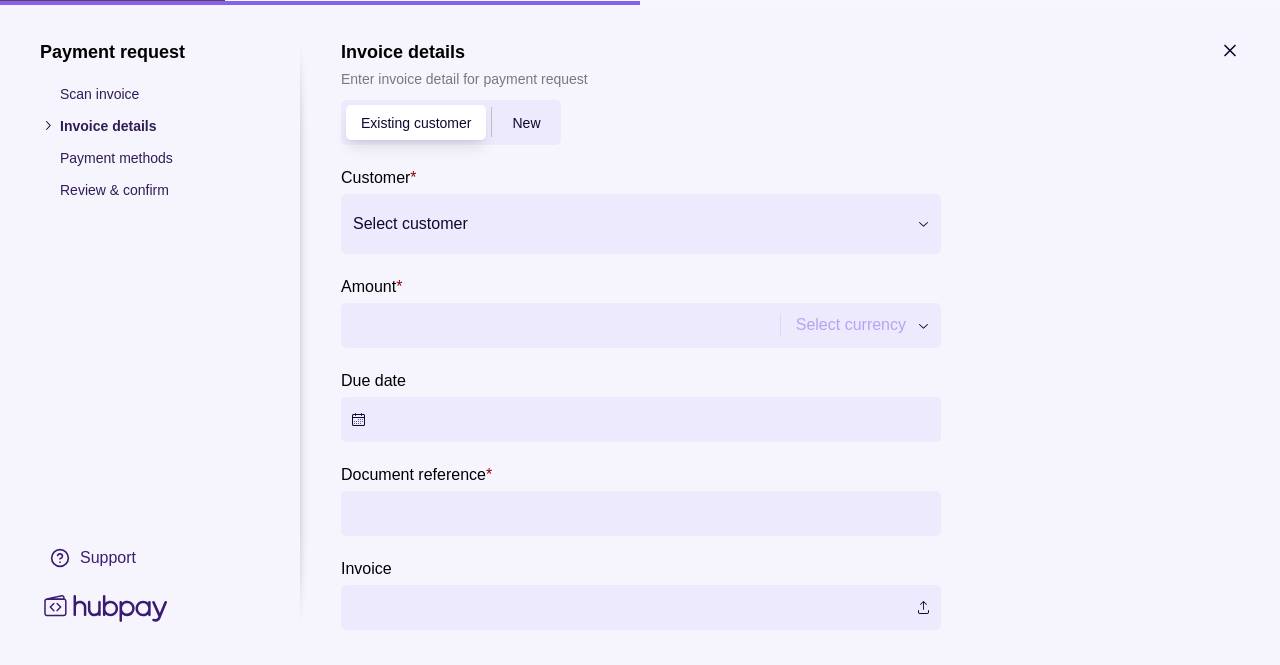 click 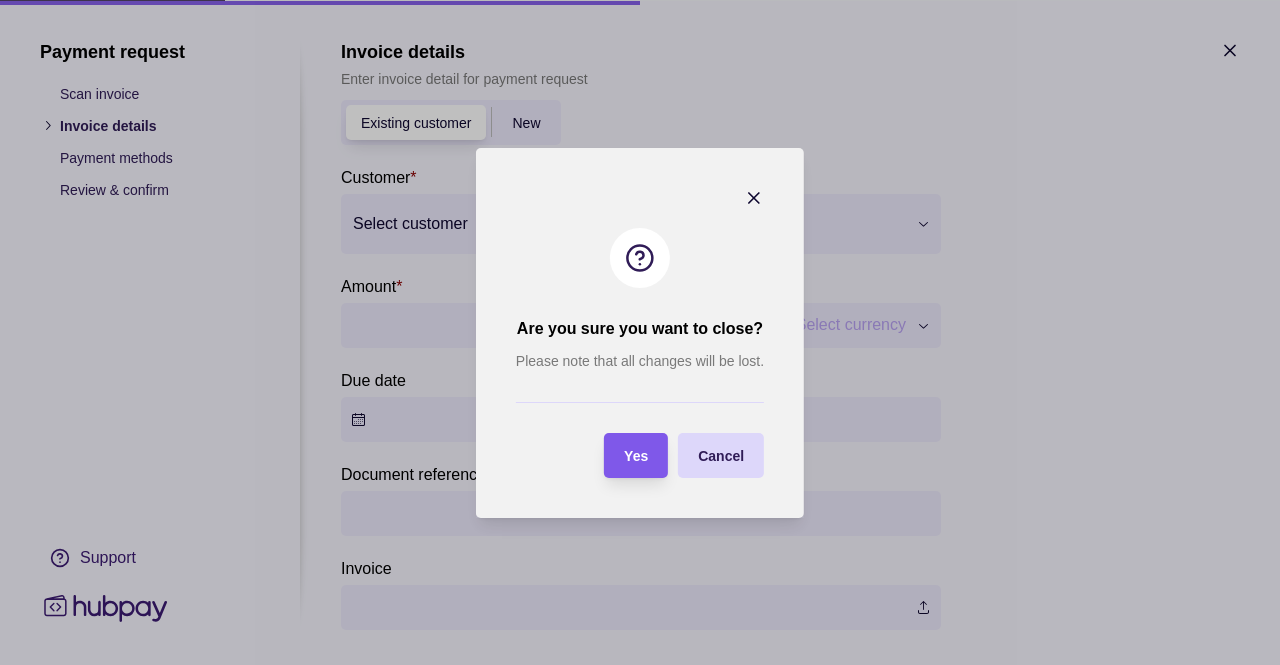 click on "Yes" at bounding box center [636, 456] 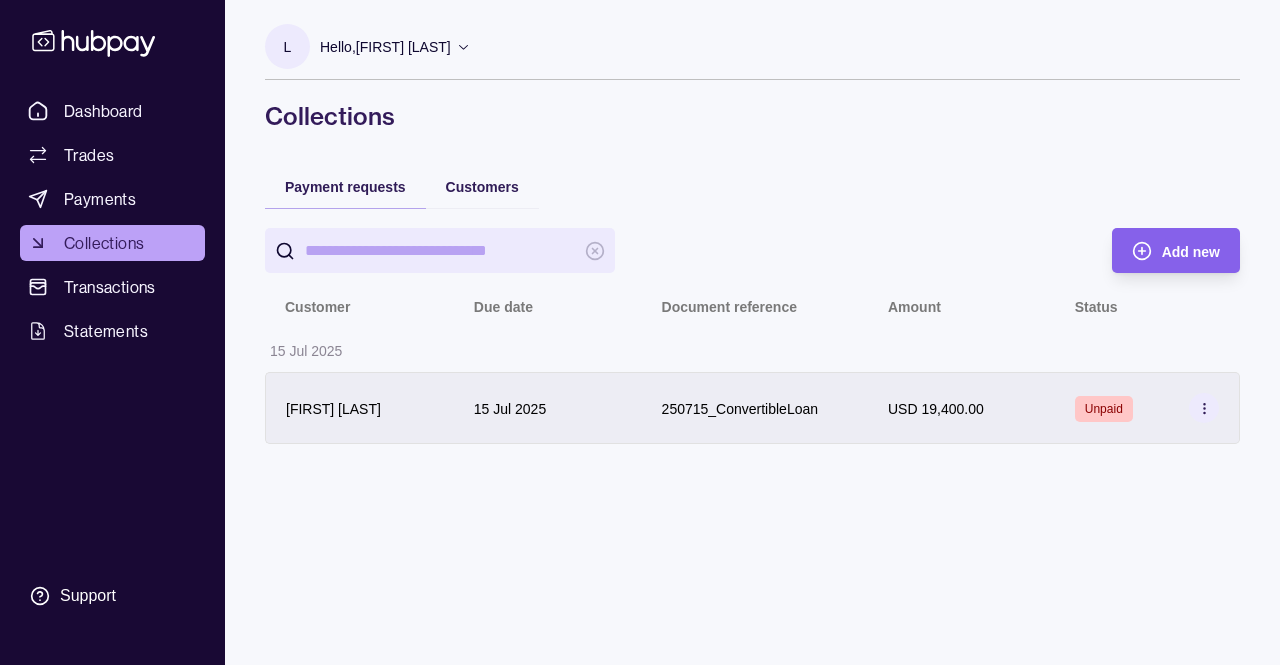 click on "250715_ConvertibleLoan" at bounding box center [740, 408] 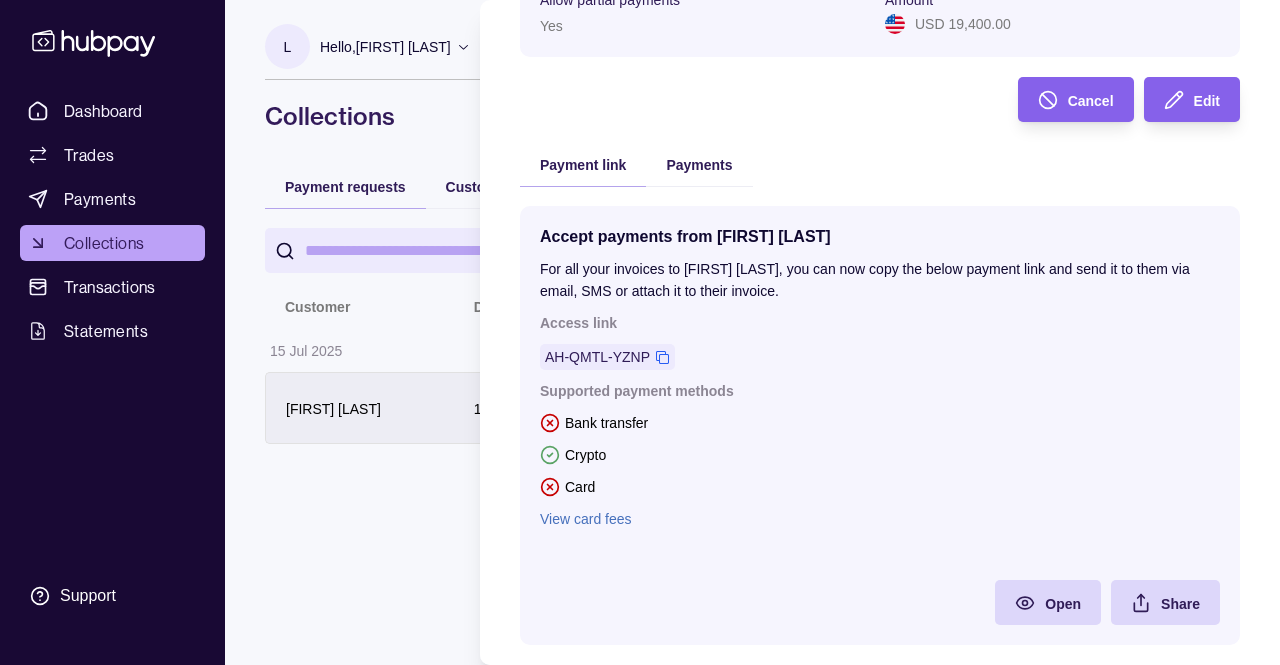 scroll, scrollTop: 306, scrollLeft: 0, axis: vertical 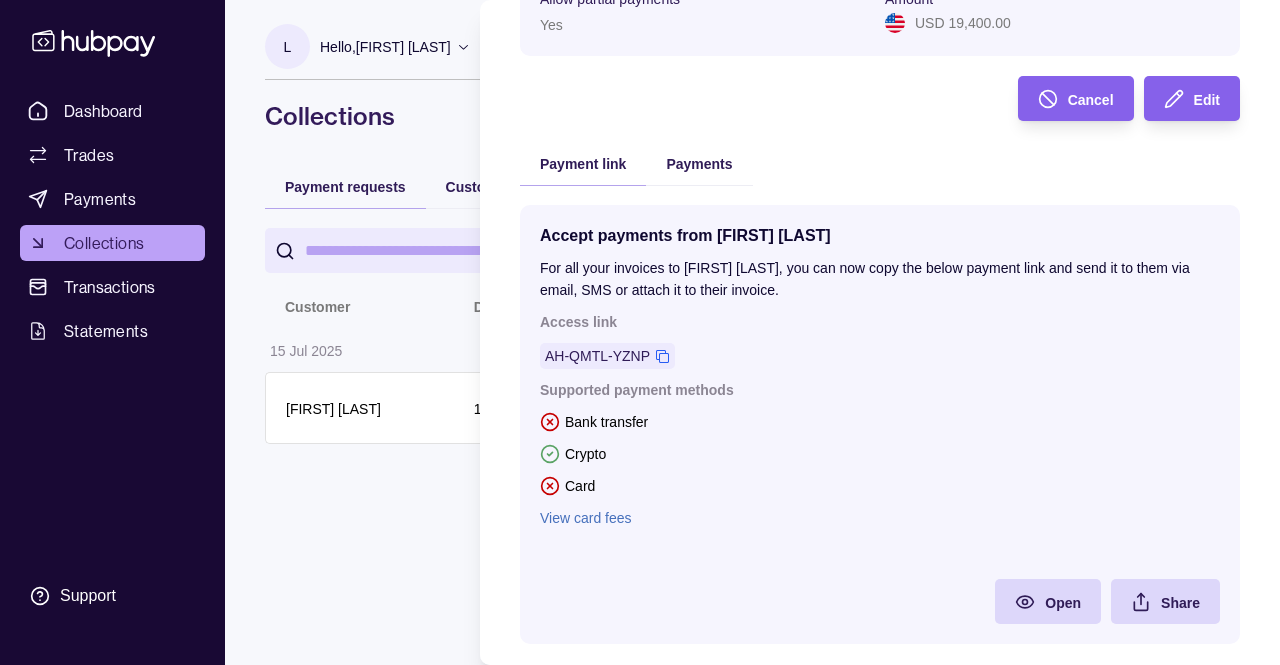 click on "View card fees" at bounding box center (880, 518) 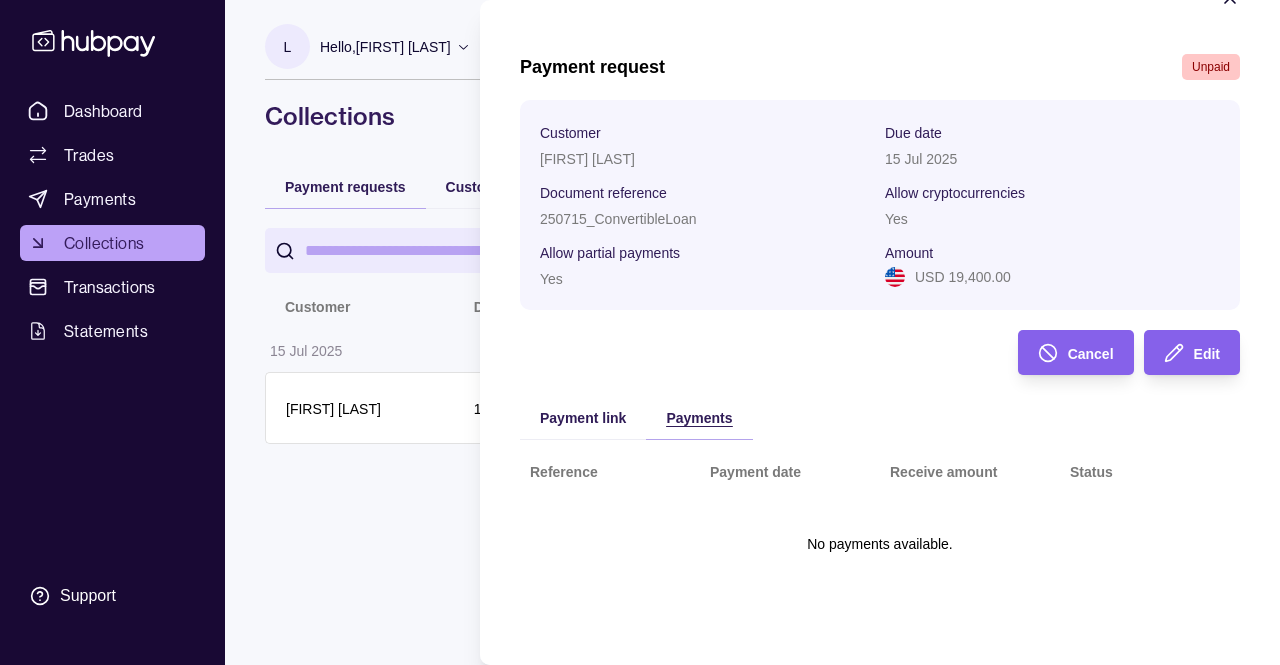 scroll, scrollTop: 52, scrollLeft: 0, axis: vertical 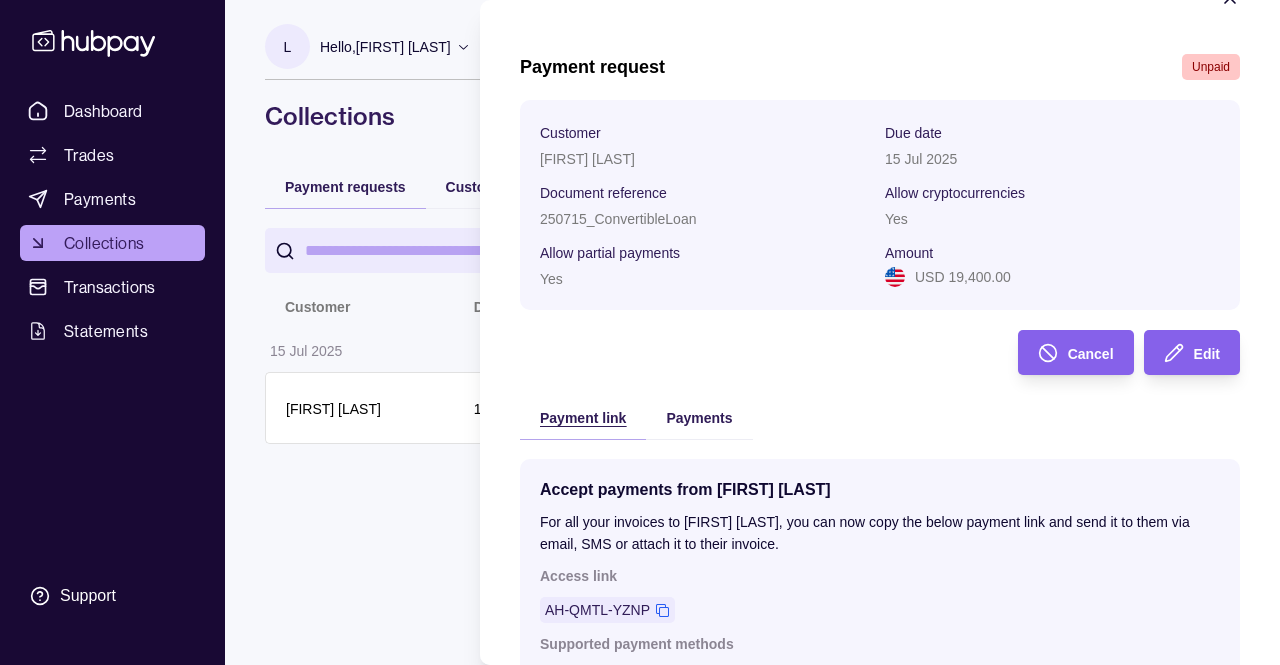 click on "Payment link" at bounding box center [583, 418] 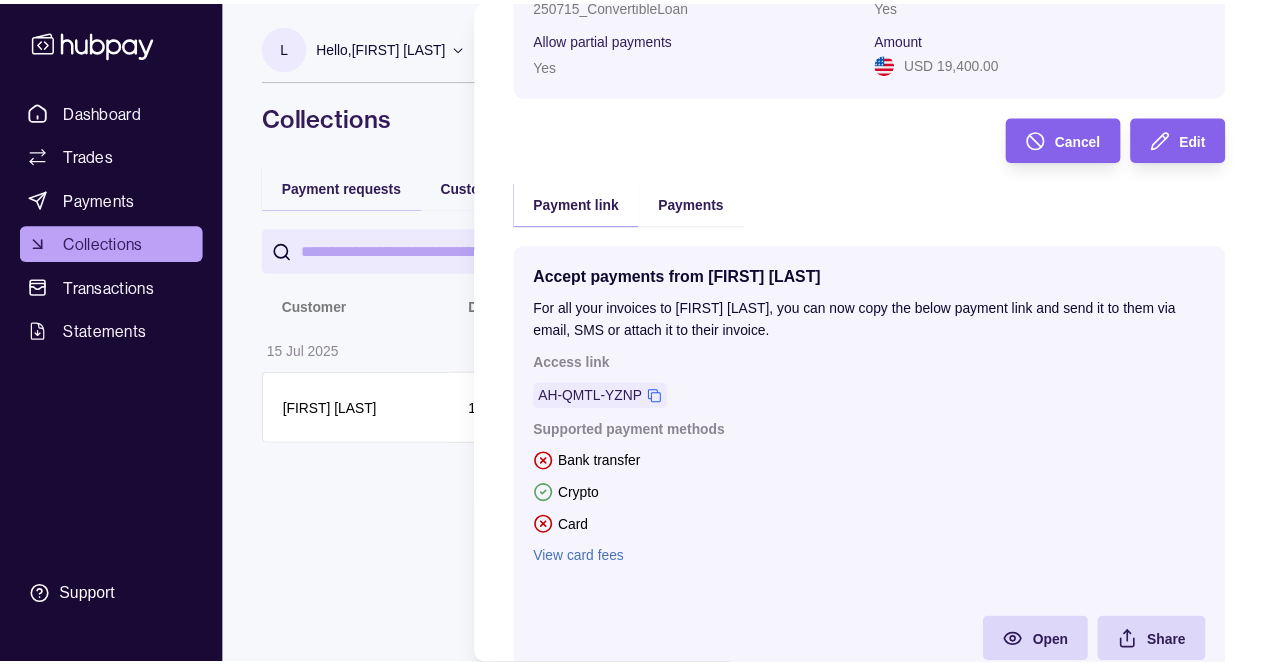 scroll, scrollTop: 345, scrollLeft: 0, axis: vertical 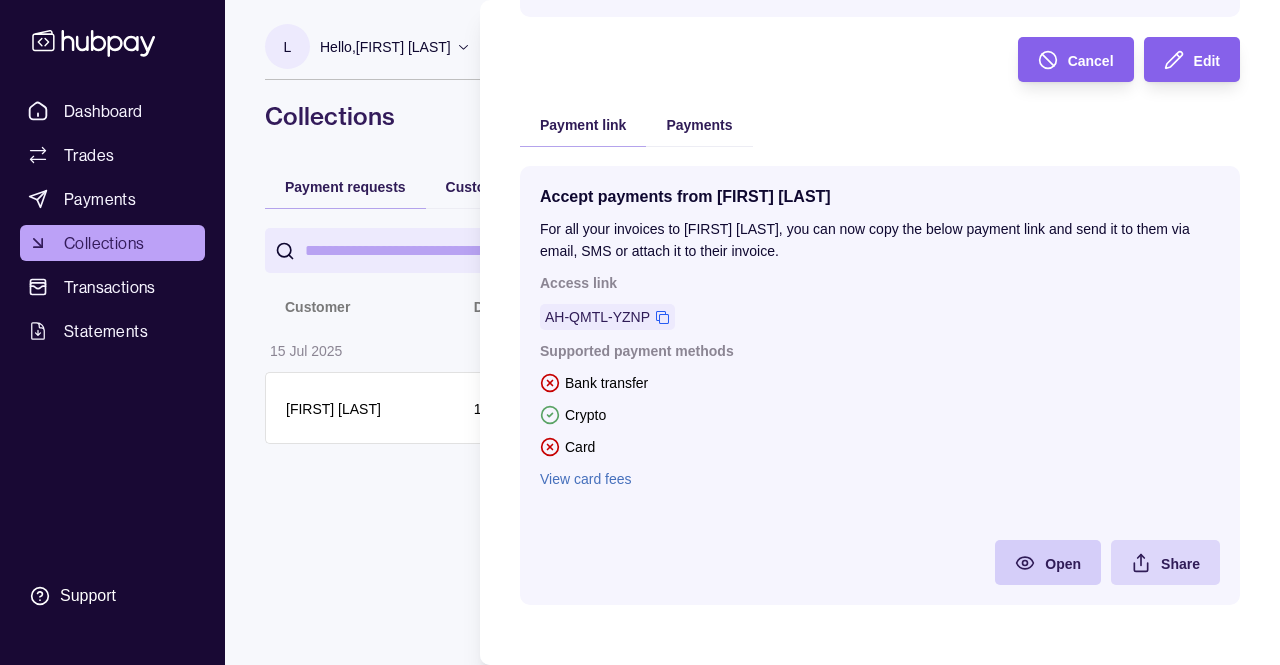 click on "Open" at bounding box center (1033, 562) 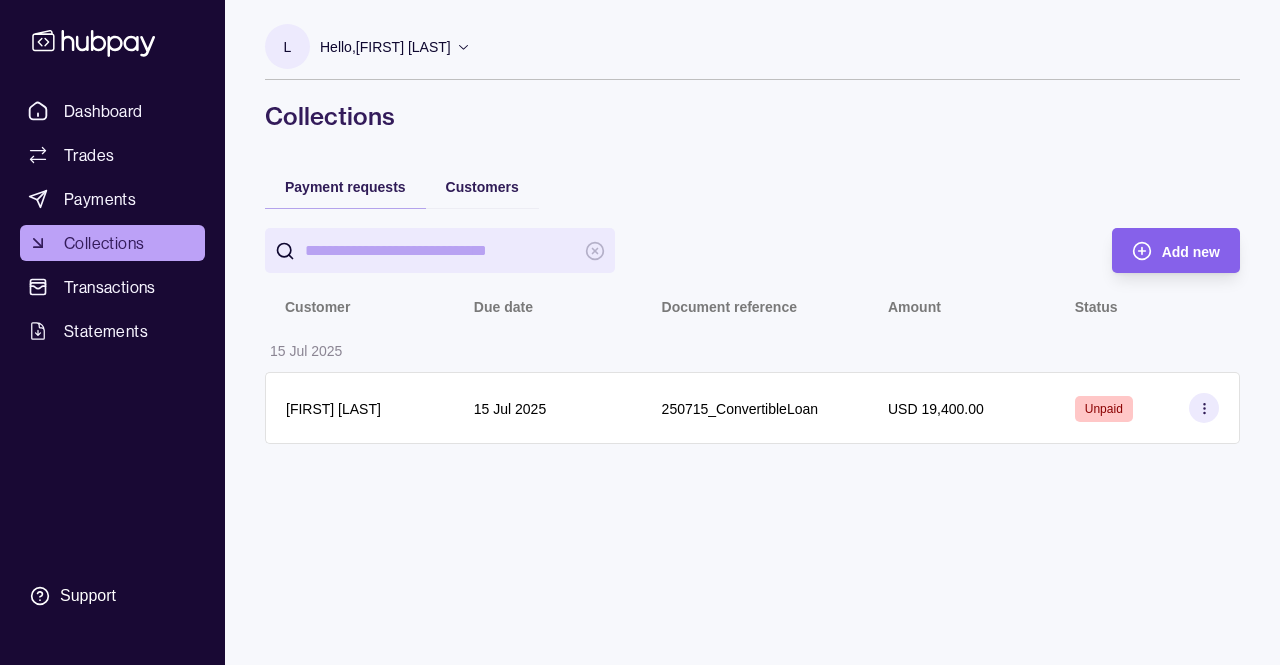 click on "Dashboard Trades Payments Collections Transactions Statements Support L Hello, [FIRST] [LAST] AAVA LIMITED Account Terms and conditions Privacy policy Sign out Collections Payment requests Customers Add new Customer Due date Document reference Amount Status 15 [MONTH] 2025 [FIRST] [LAST] 15 [MONTH] 2025 250715_ConvertibleLoan USD 19,400.00 Unpaid Collections | Hubpay" at bounding box center [640, 332] 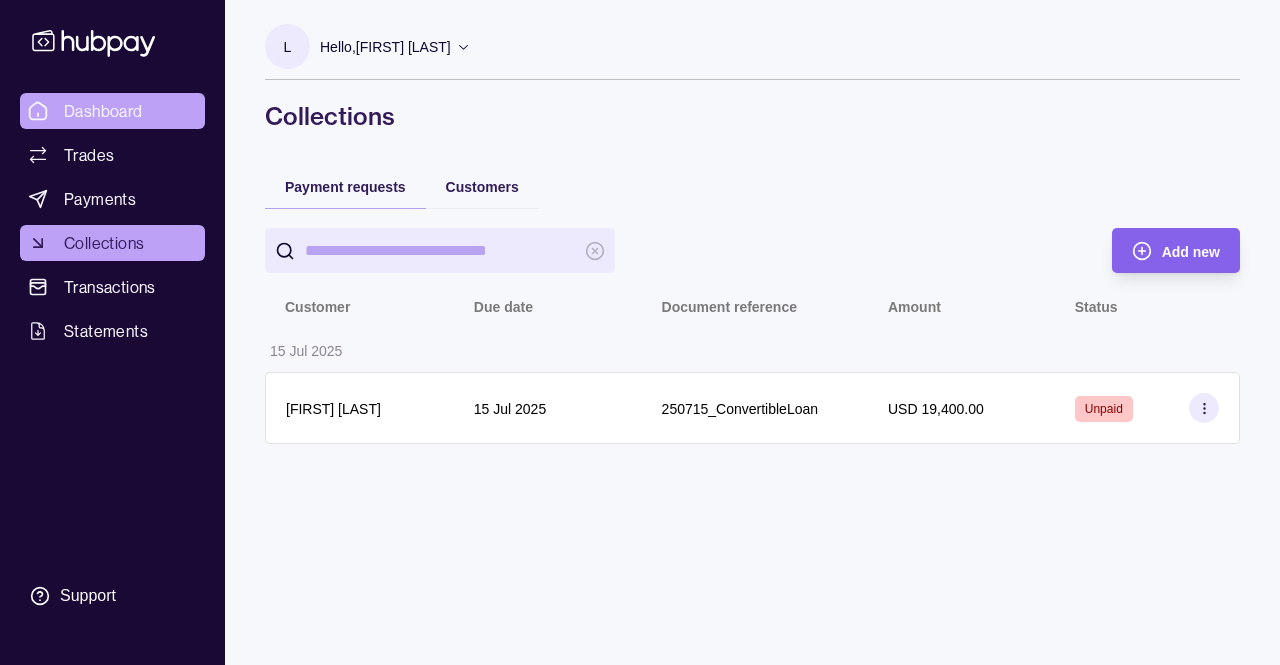 click on "Dashboard" at bounding box center [103, 111] 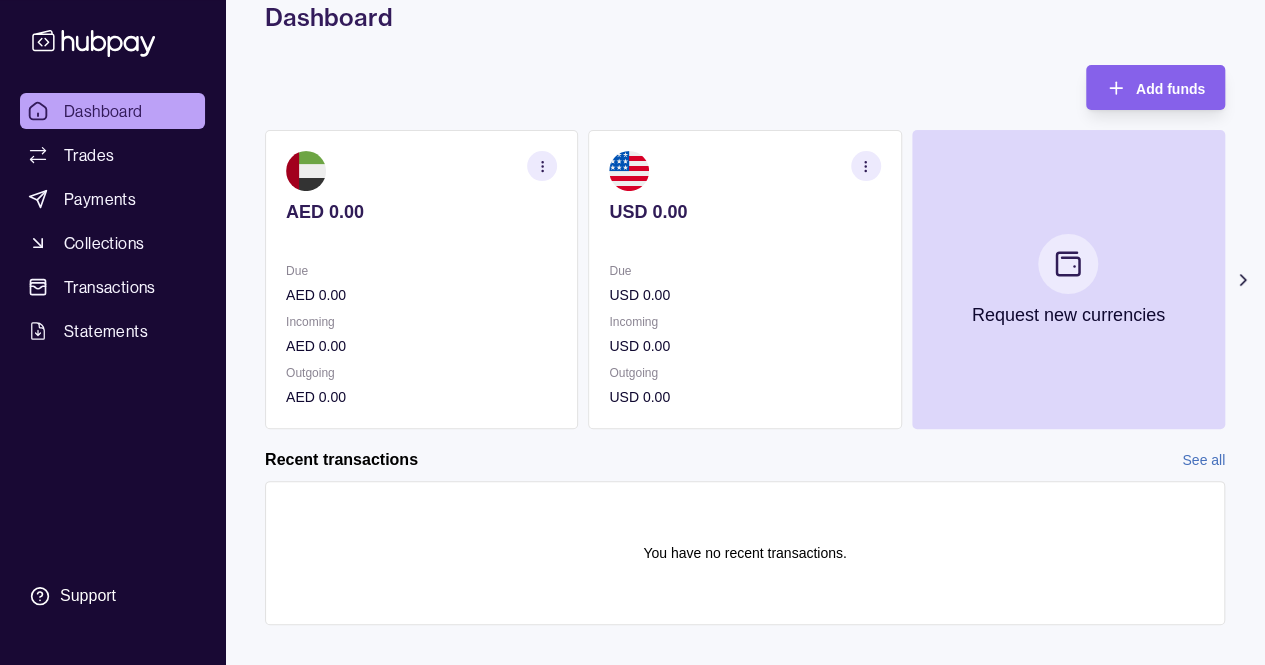 scroll, scrollTop: 122, scrollLeft: 0, axis: vertical 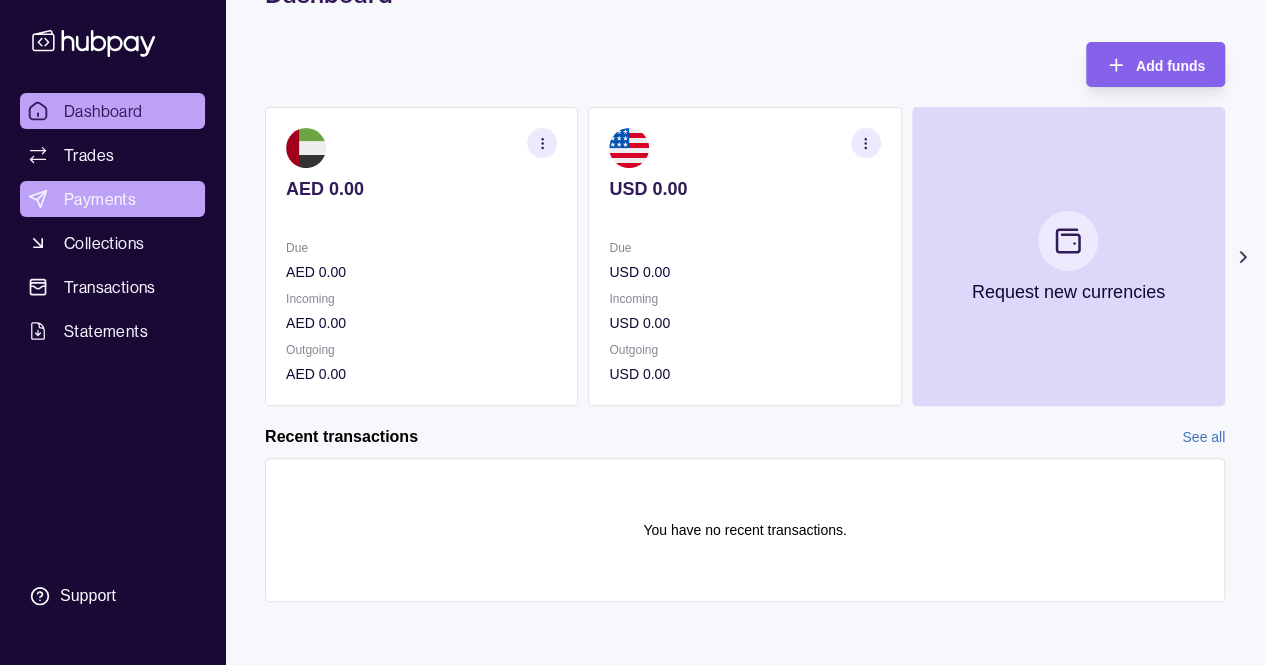 click on "Payments" at bounding box center [100, 199] 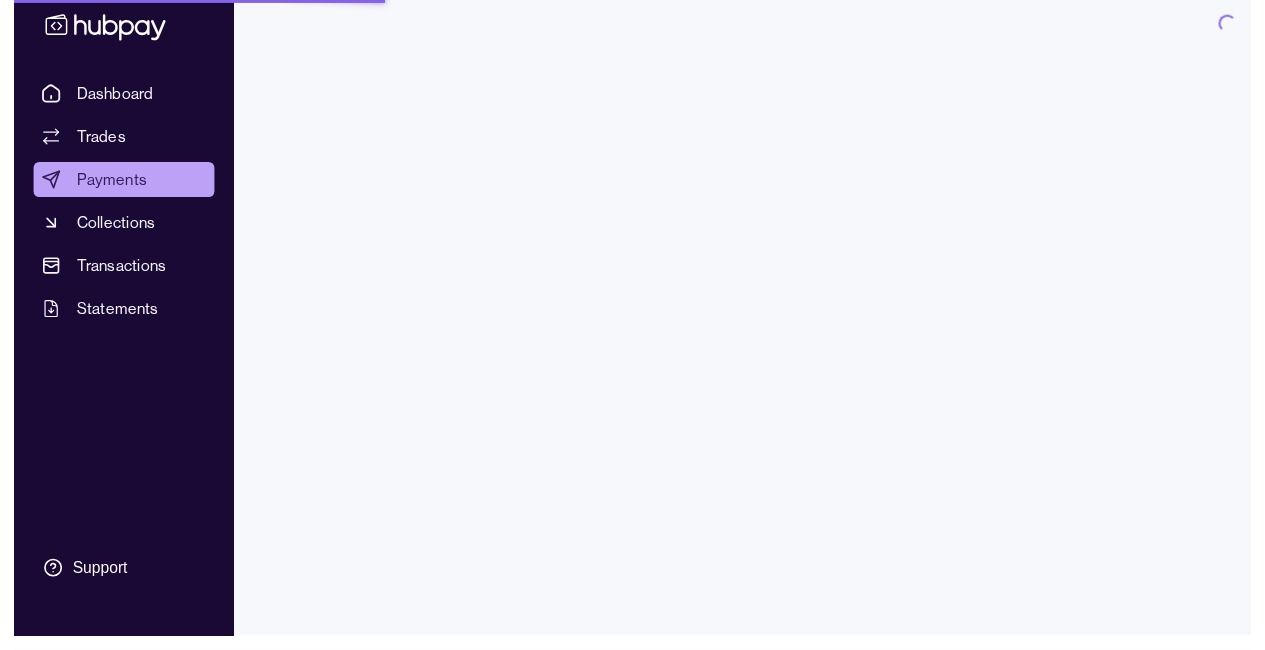 scroll, scrollTop: 0, scrollLeft: 0, axis: both 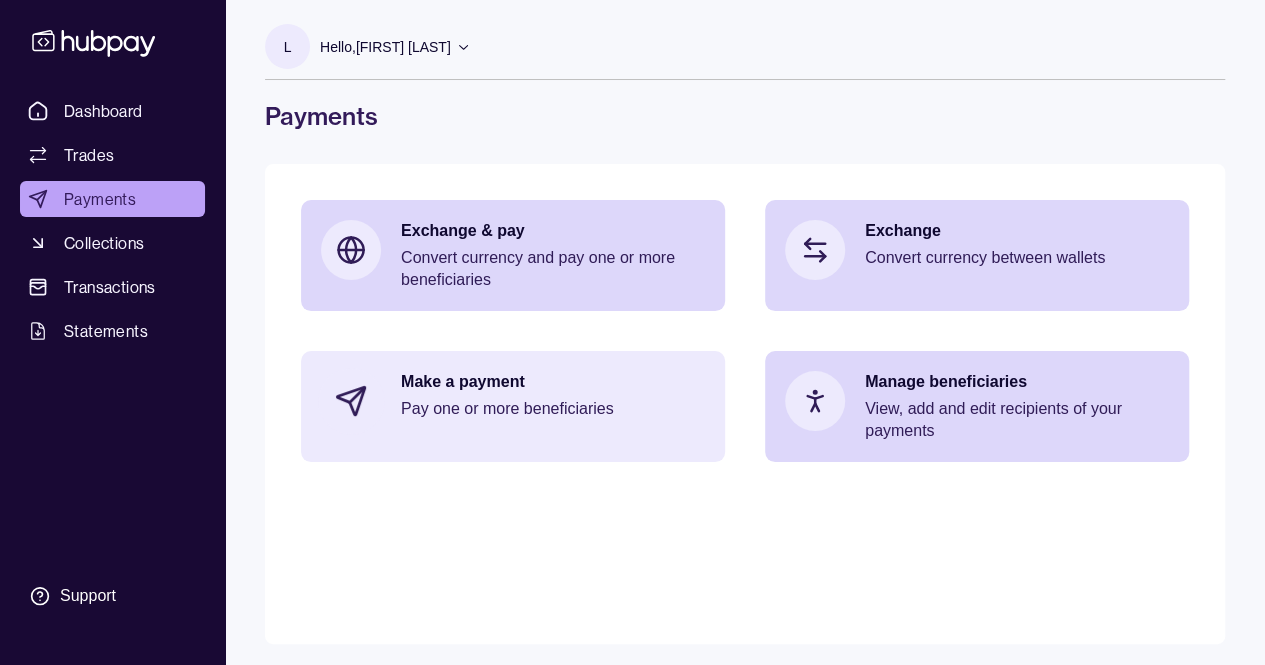 click on "Make a payment" at bounding box center [553, 382] 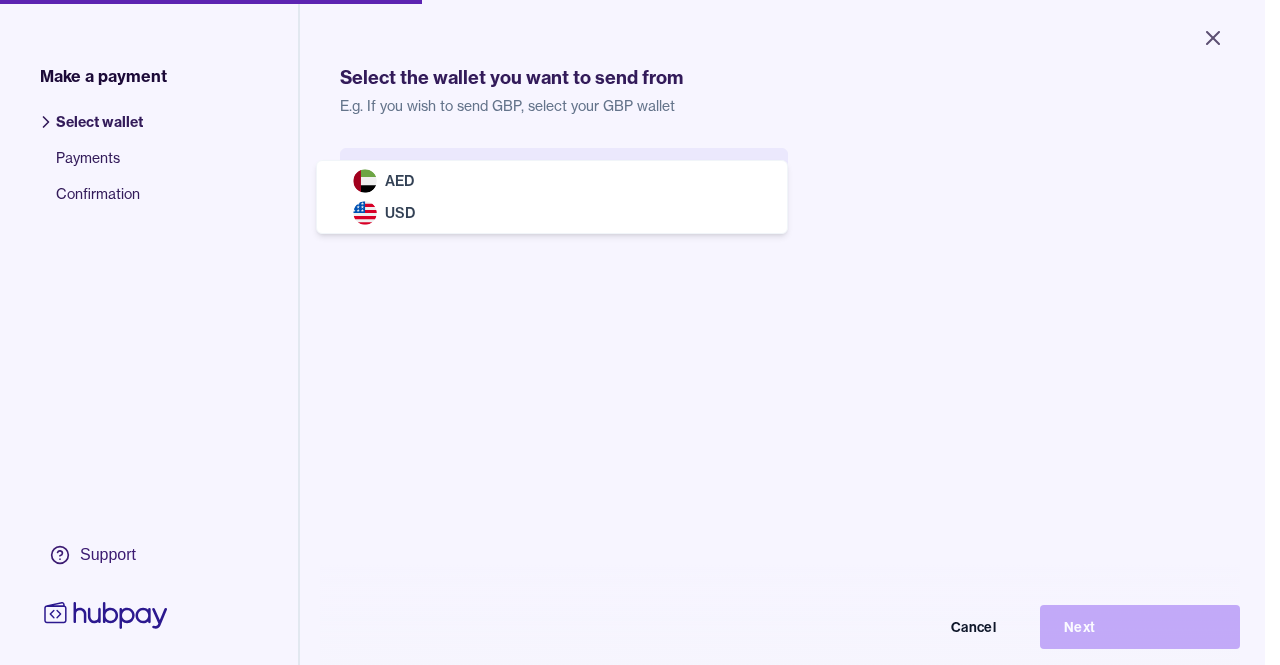 click on "Close Make a payment Select wallet Payments Confirmation Support Select the wallet you want to send from E.g. If you wish to send GBP, select your GBP wallet Select wallet Cancel Next Make a payment | Hubpay AED USD" at bounding box center [632, 332] 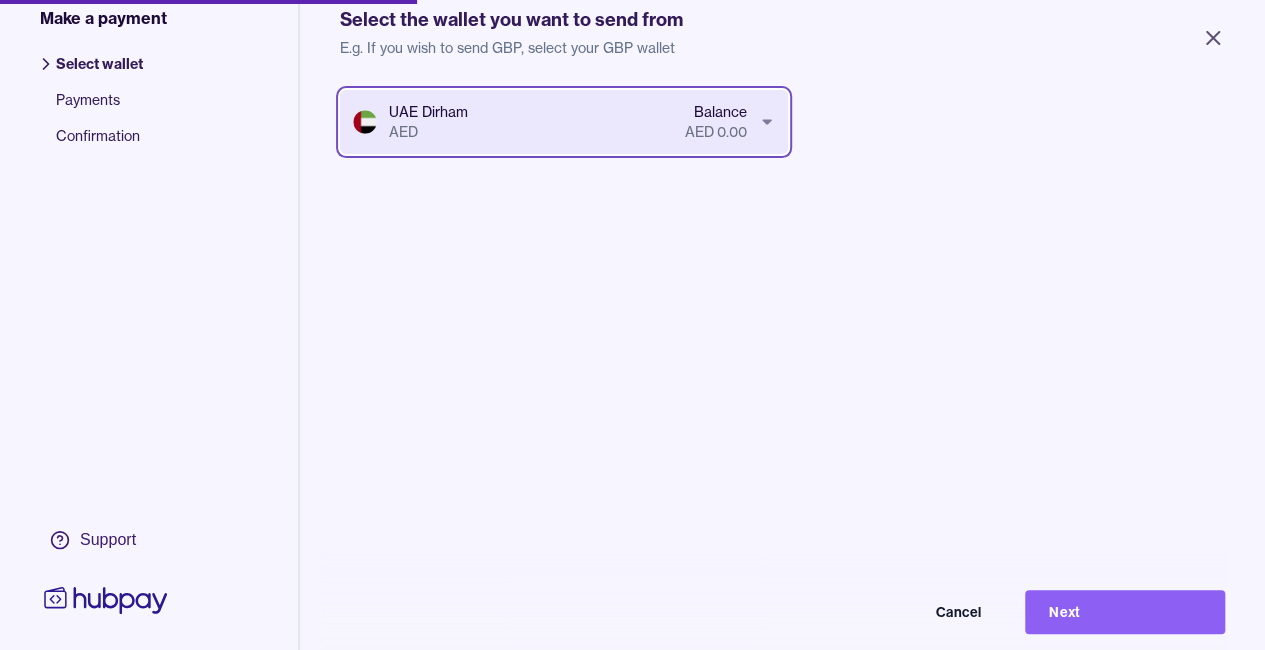 scroll, scrollTop: 0, scrollLeft: 0, axis: both 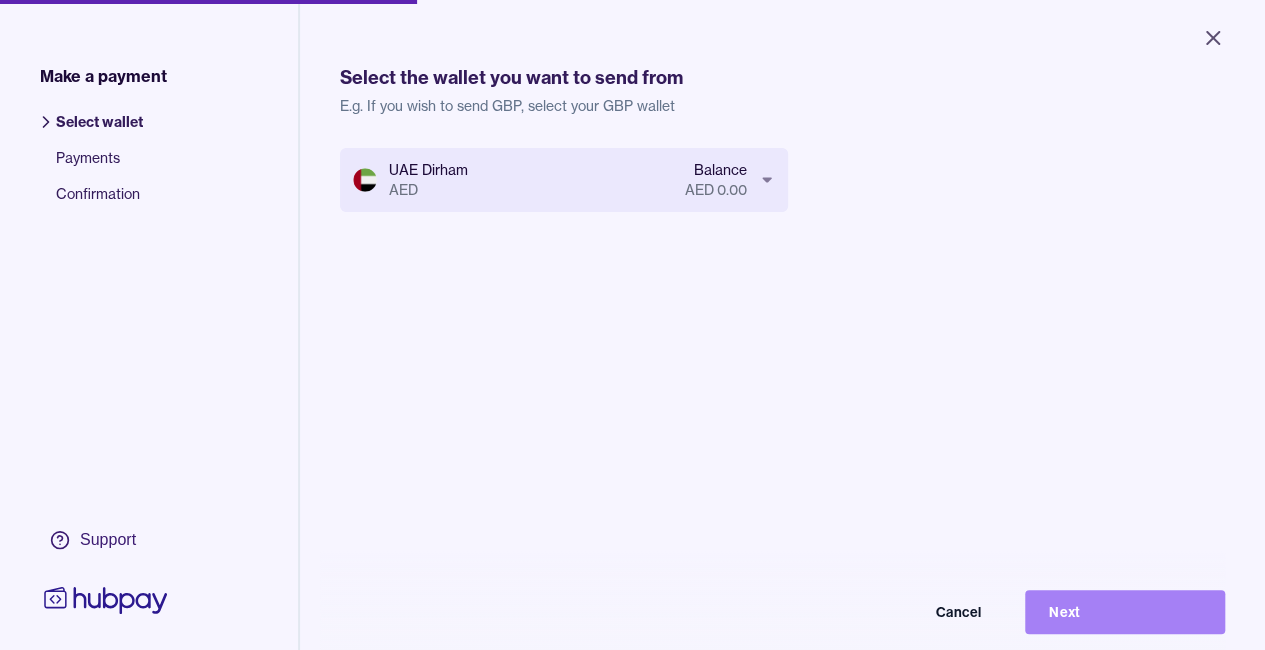 click on "Next" at bounding box center (1125, 612) 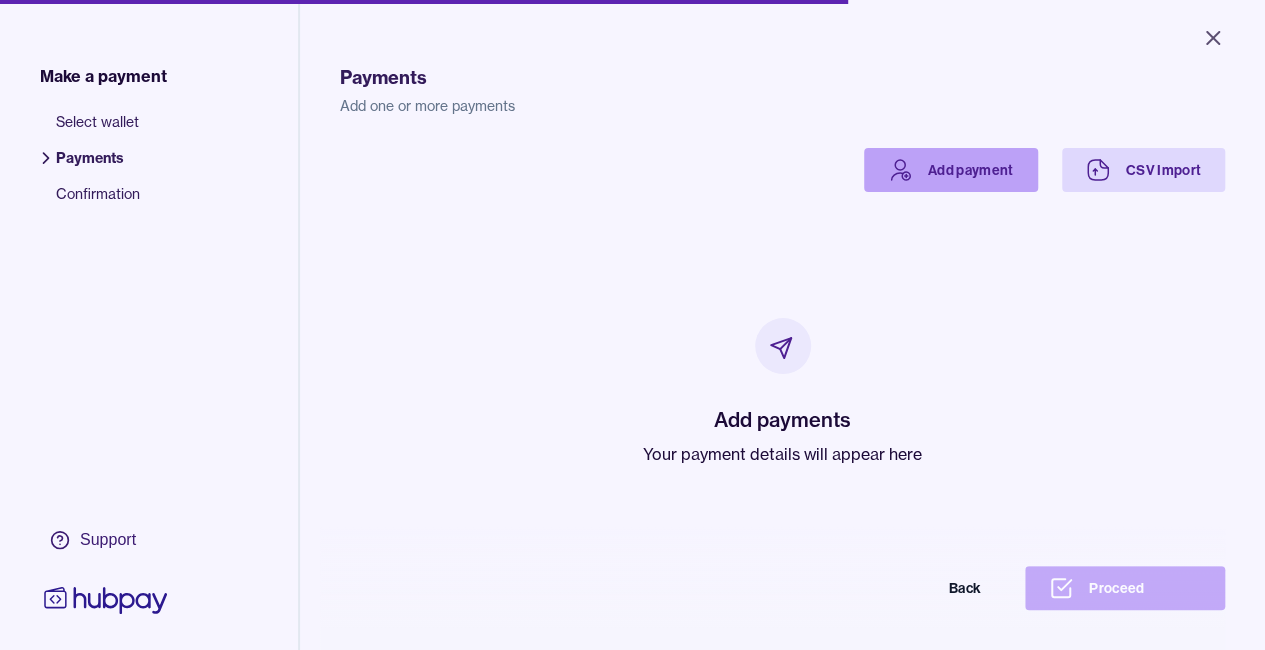 click on "Add payment" at bounding box center [951, 170] 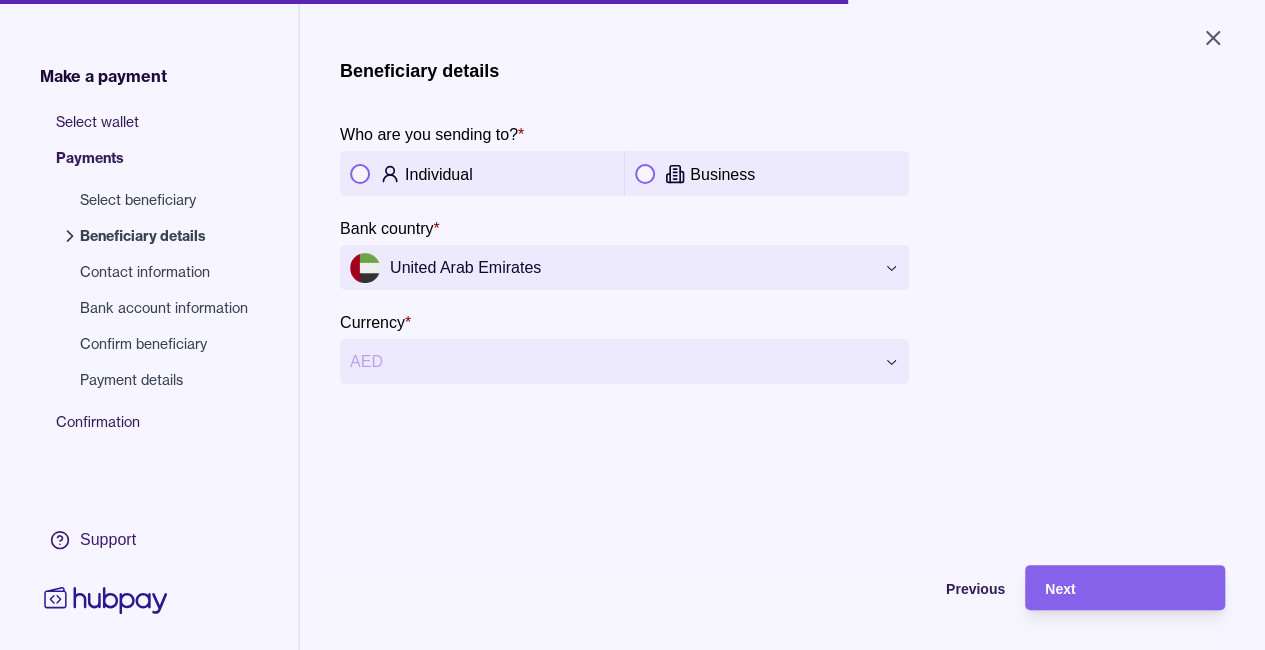 click at bounding box center [645, 174] 